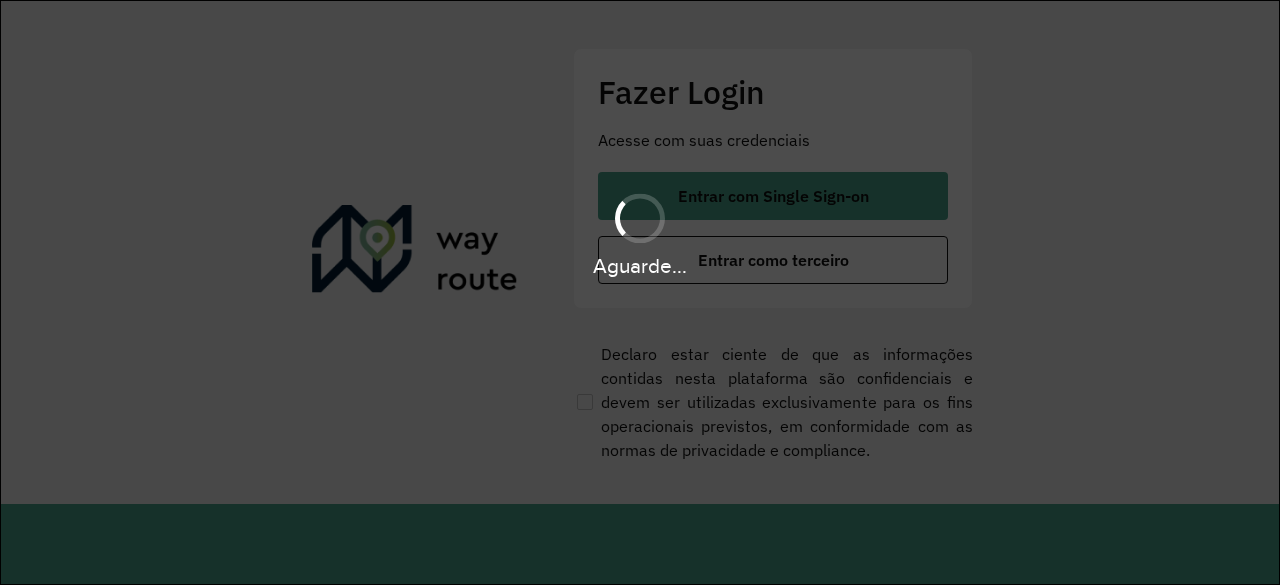 scroll, scrollTop: 0, scrollLeft: 0, axis: both 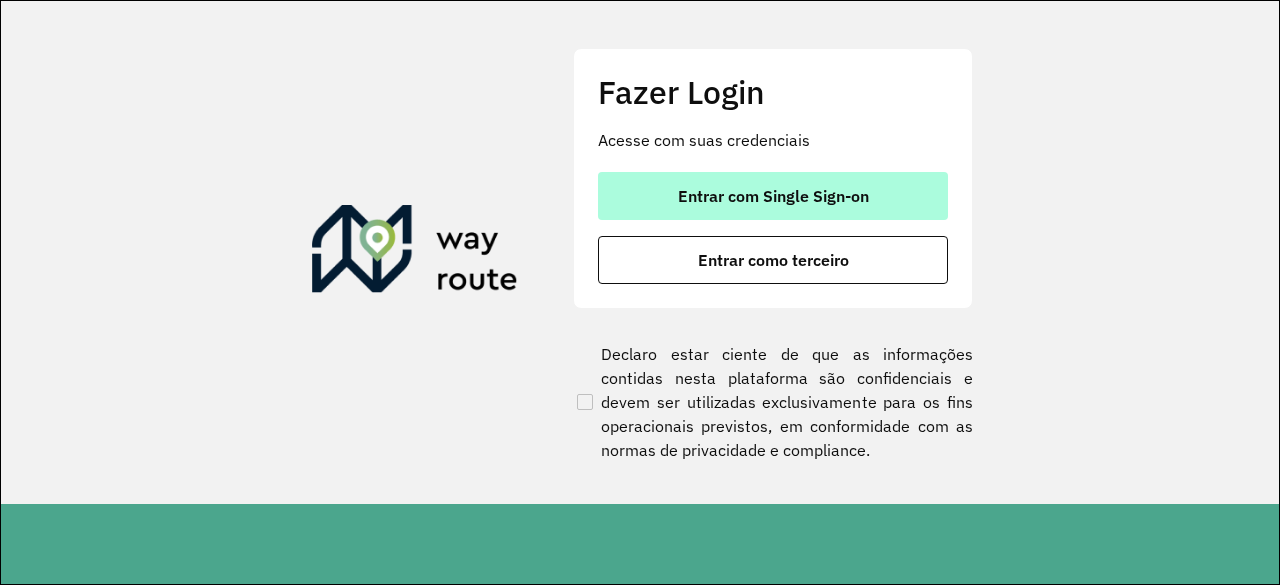 click on "Entrar com Single Sign-on" at bounding box center [773, 196] 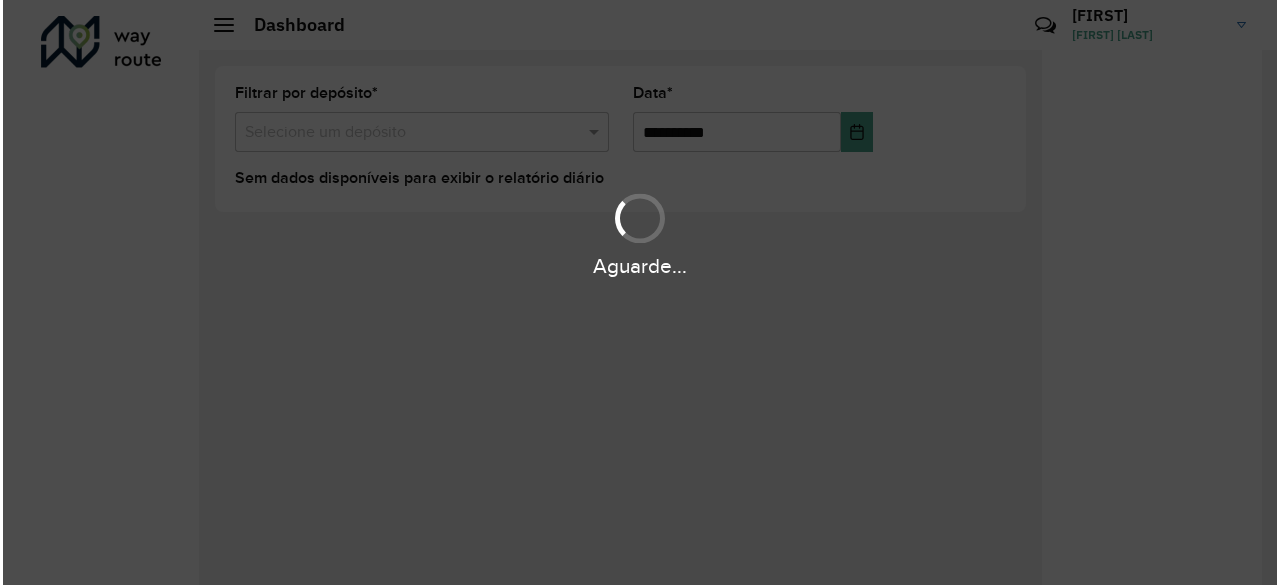 scroll, scrollTop: 0, scrollLeft: 0, axis: both 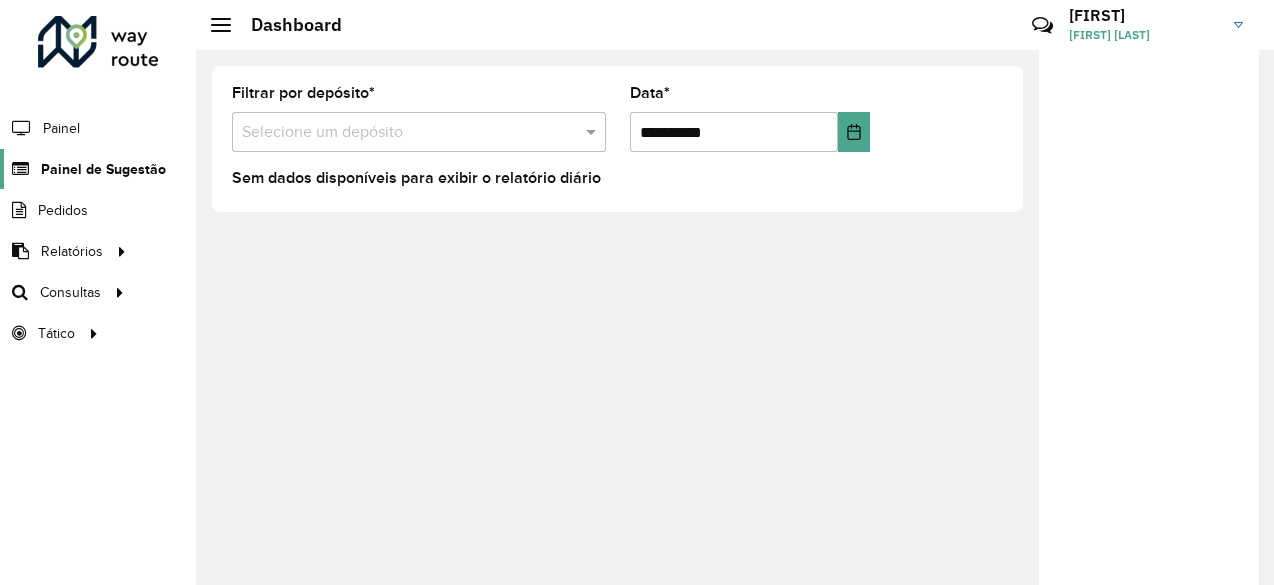 click on "Painel de Sugestão" 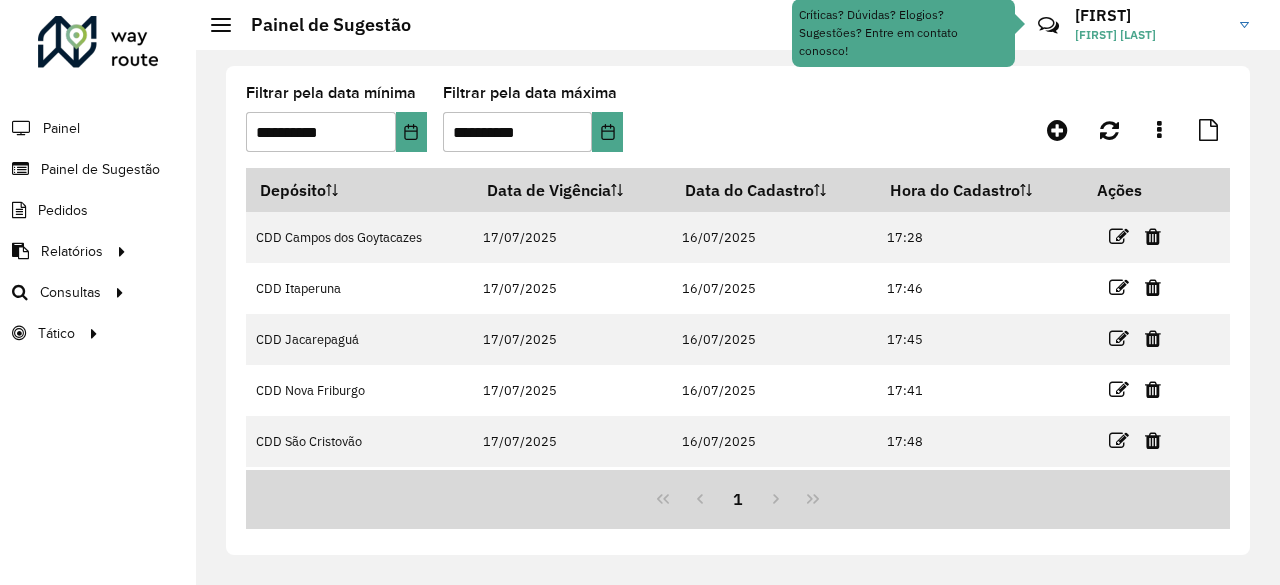 scroll, scrollTop: 95, scrollLeft: 0, axis: vertical 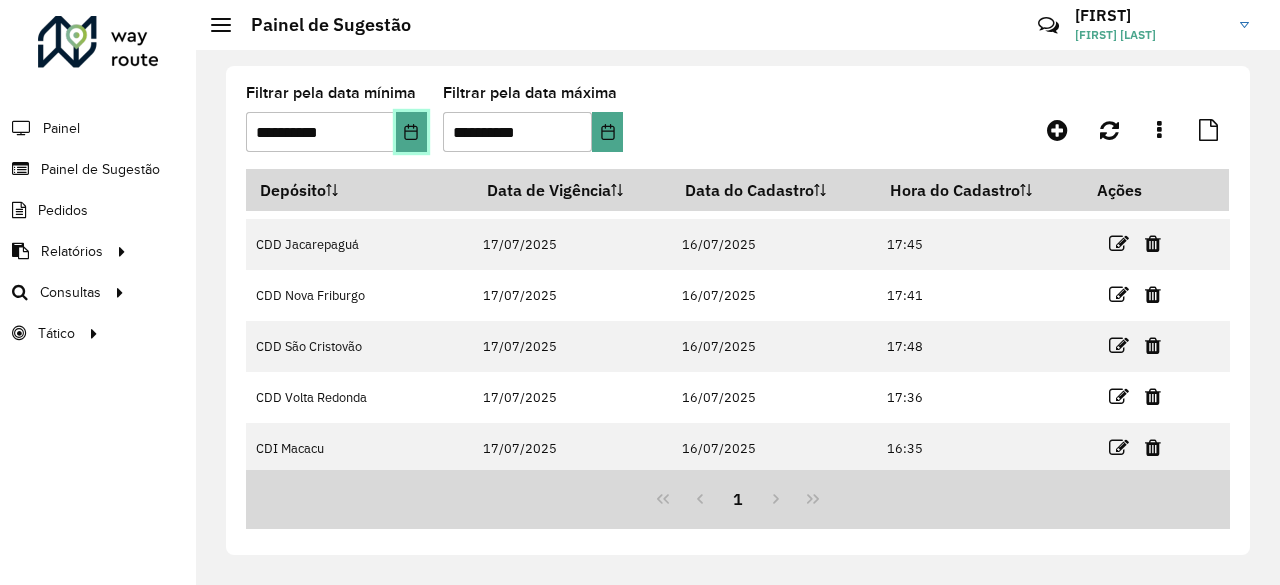 click at bounding box center (411, 132) 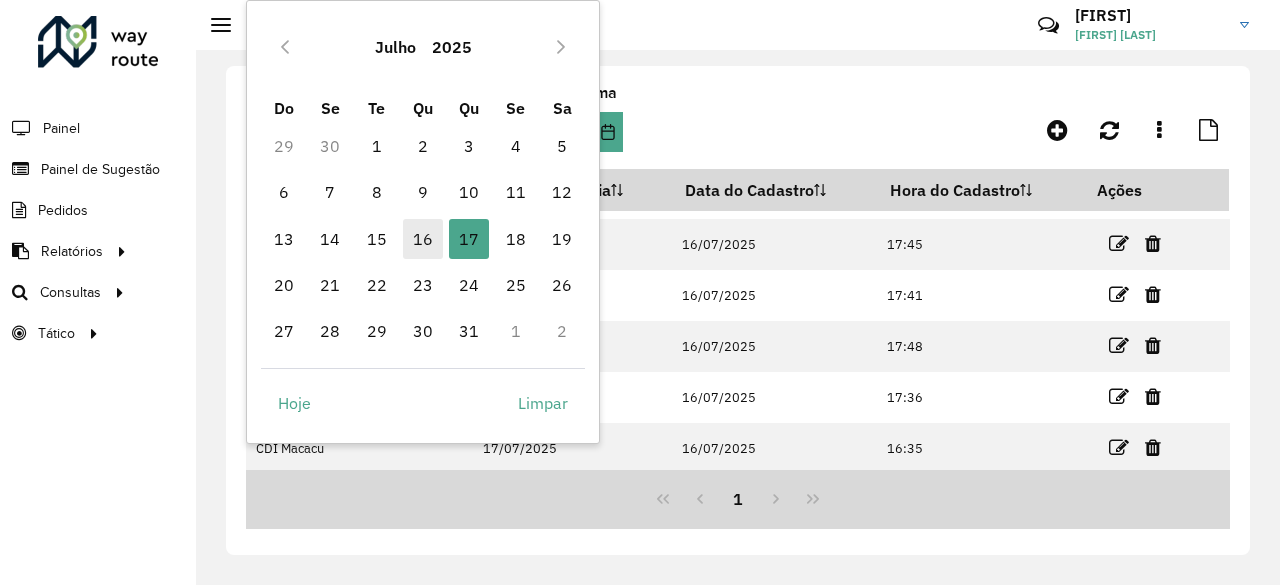 click on "16" at bounding box center (423, 239) 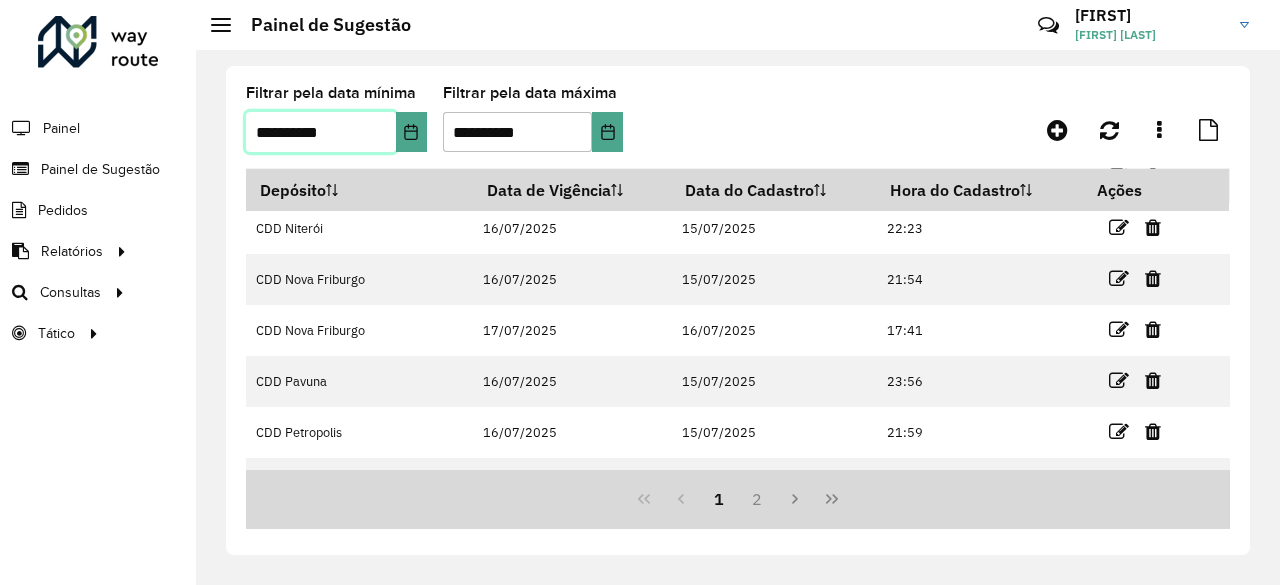 scroll, scrollTop: 348, scrollLeft: 0, axis: vertical 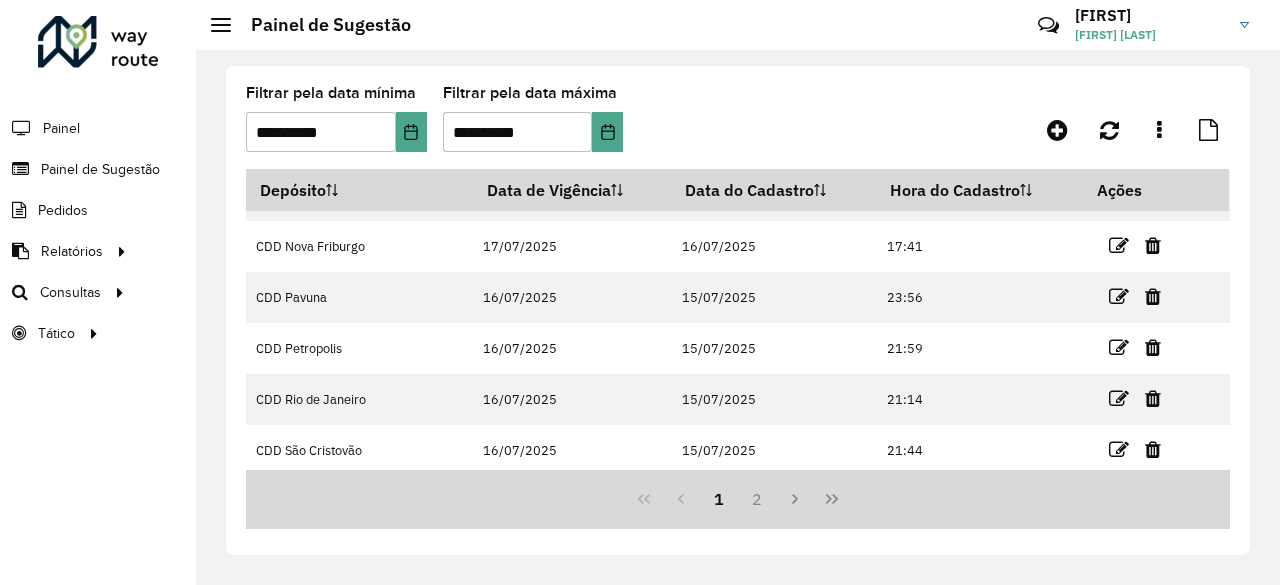click at bounding box center (1119, 348) 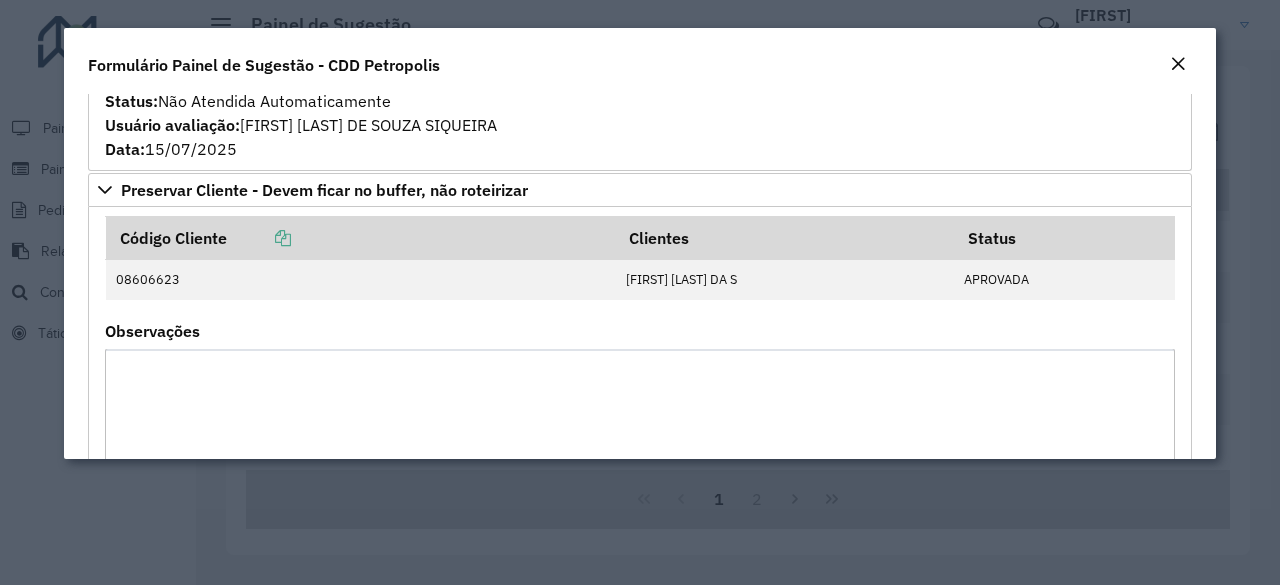 scroll, scrollTop: 1794, scrollLeft: 0, axis: vertical 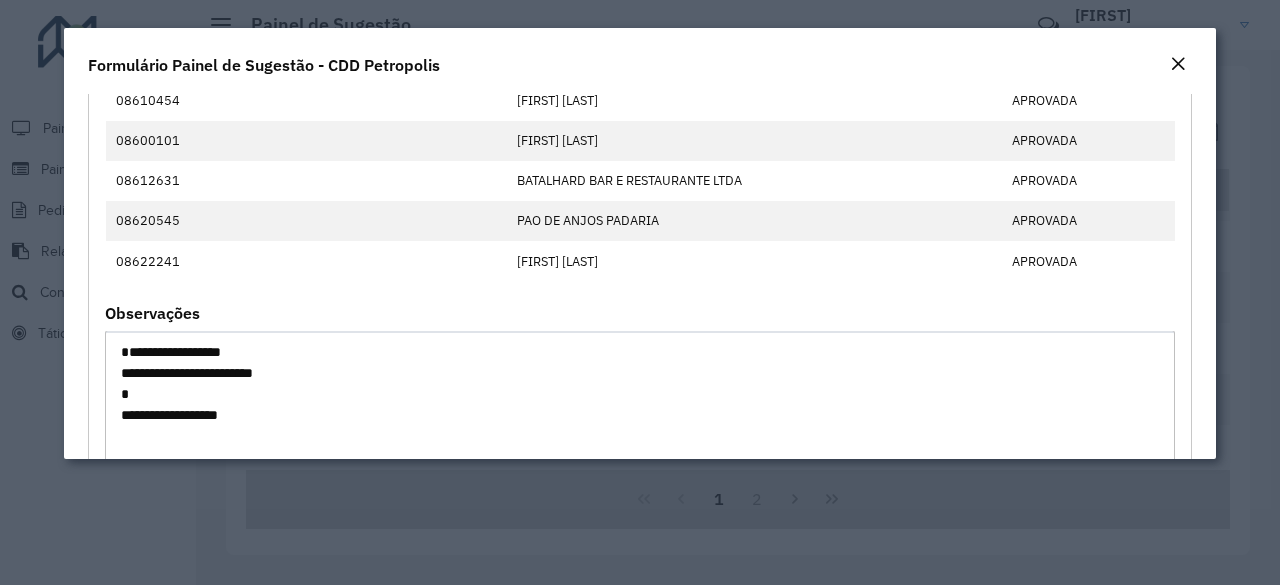 drag, startPoint x: 322, startPoint y: 385, endPoint x: 100, endPoint y: 329, distance: 228.95415 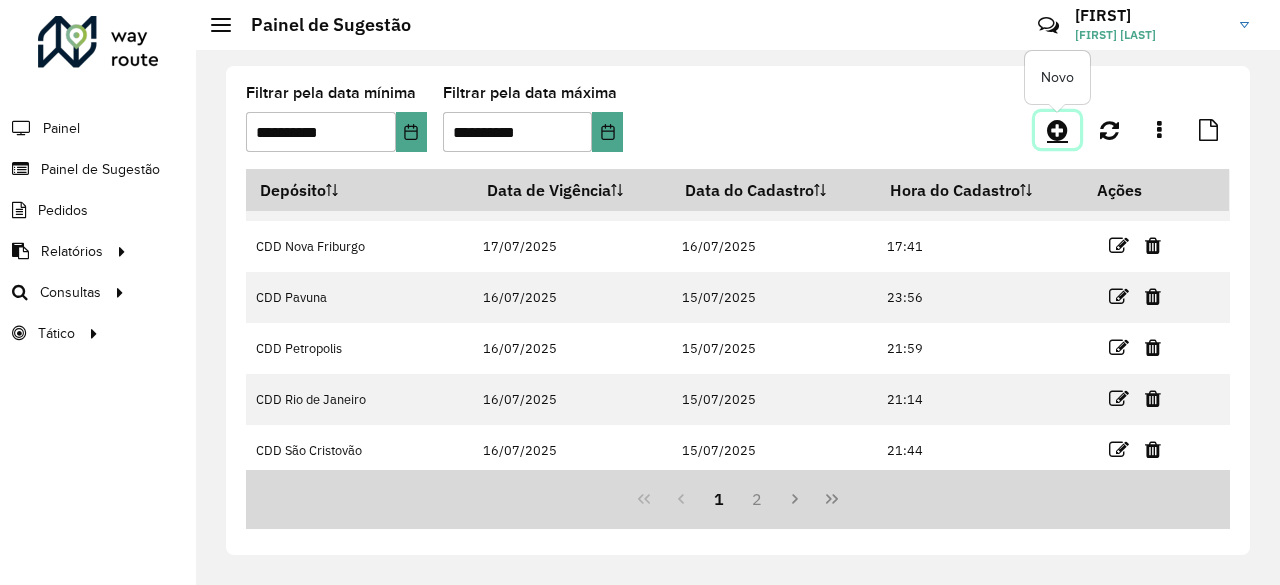 click 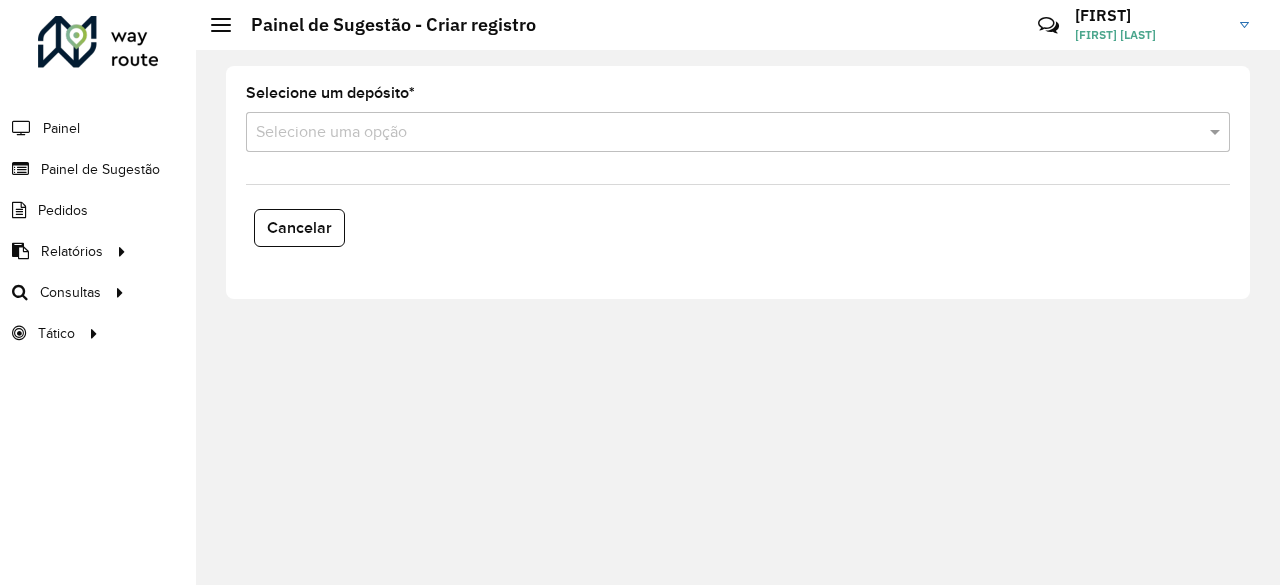 click on "Selecione uma opção" at bounding box center (738, 132) 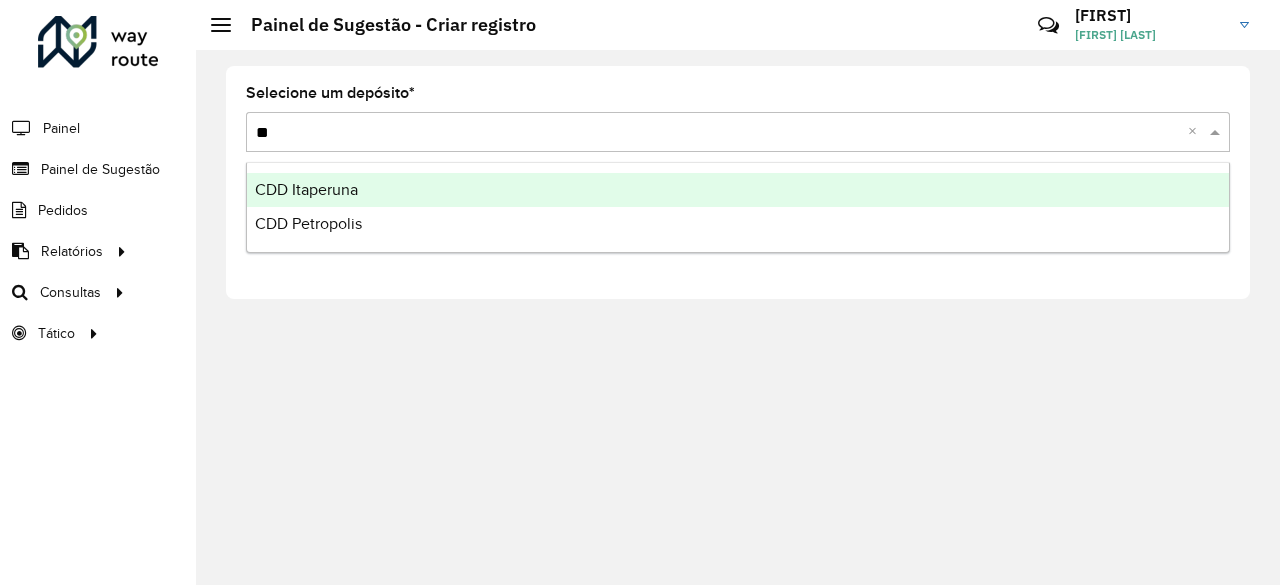type on "***" 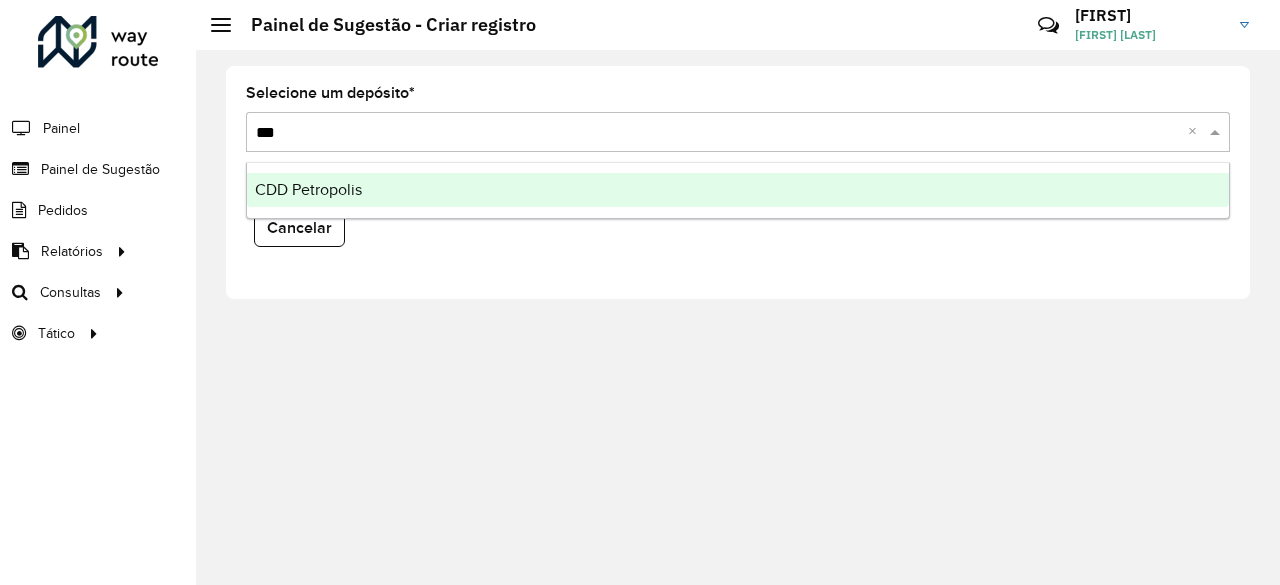 type 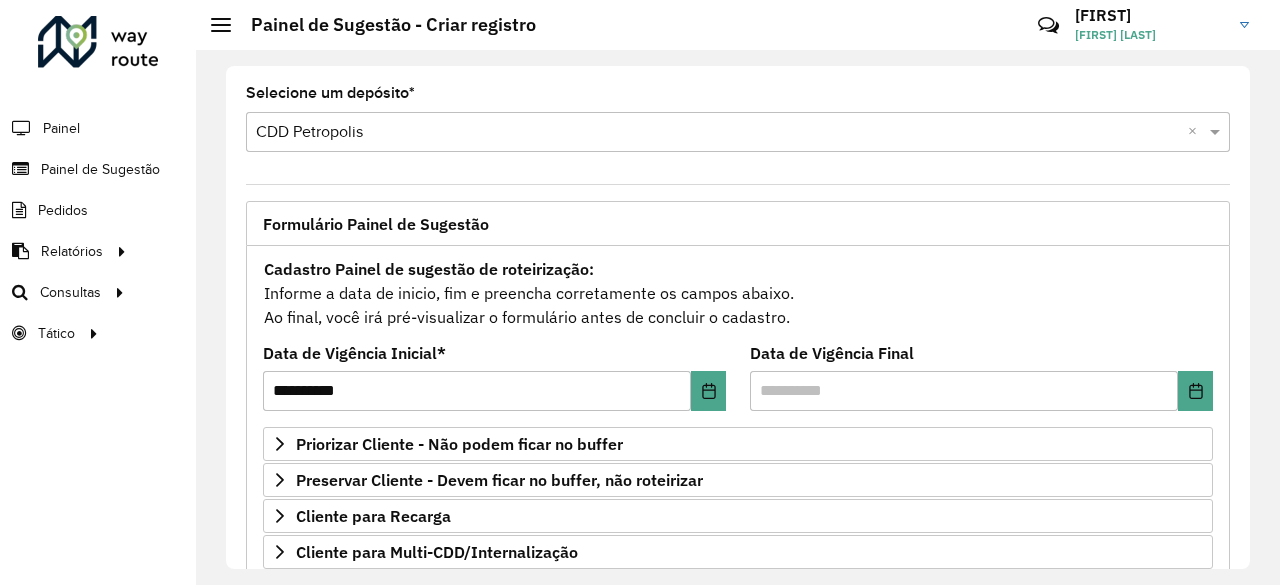 drag, startPoint x: 1242, startPoint y: 133, endPoint x: 1242, endPoint y: 189, distance: 56 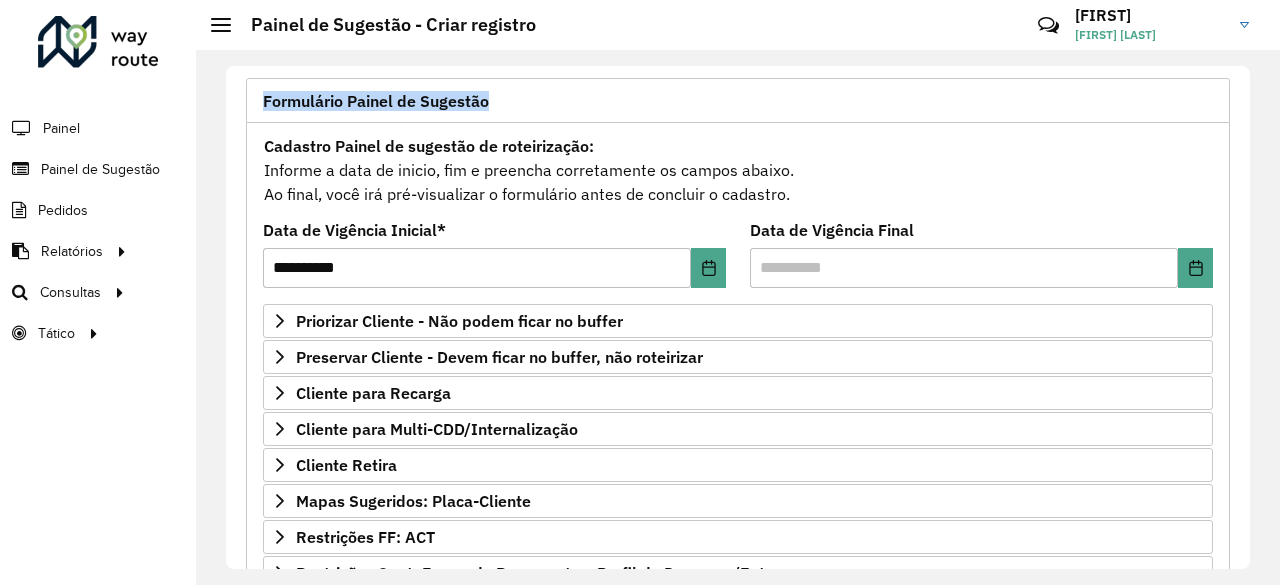 scroll, scrollTop: 198, scrollLeft: 0, axis: vertical 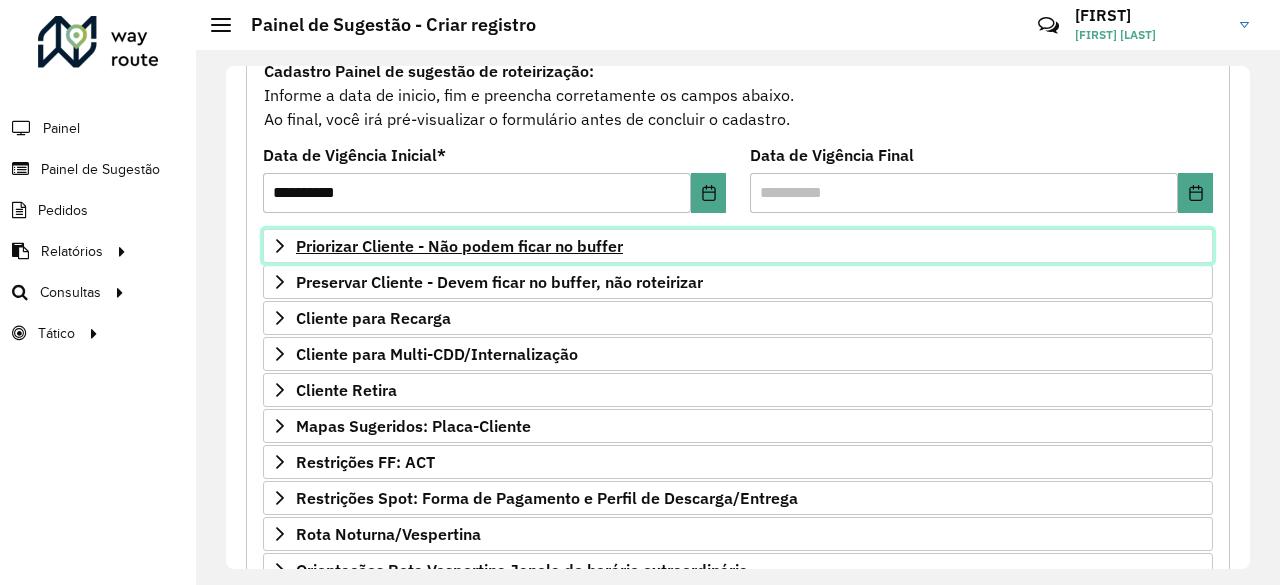 click on "Priorizar Cliente - Não podem ficar no buffer" at bounding box center (738, 246) 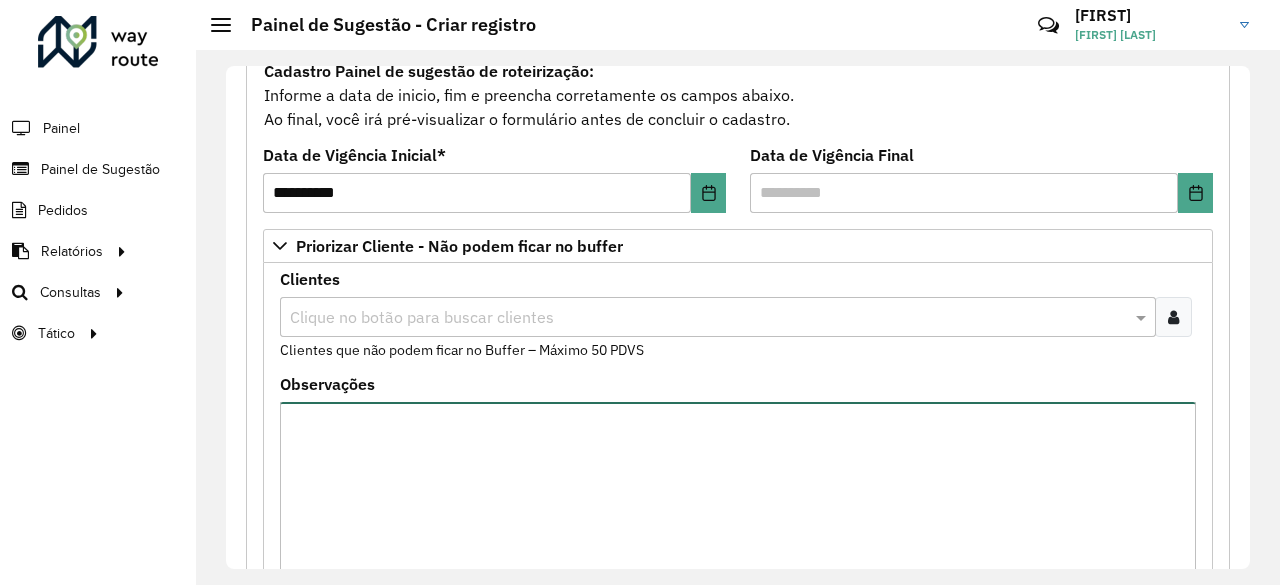click on "Observações" at bounding box center (738, 486) 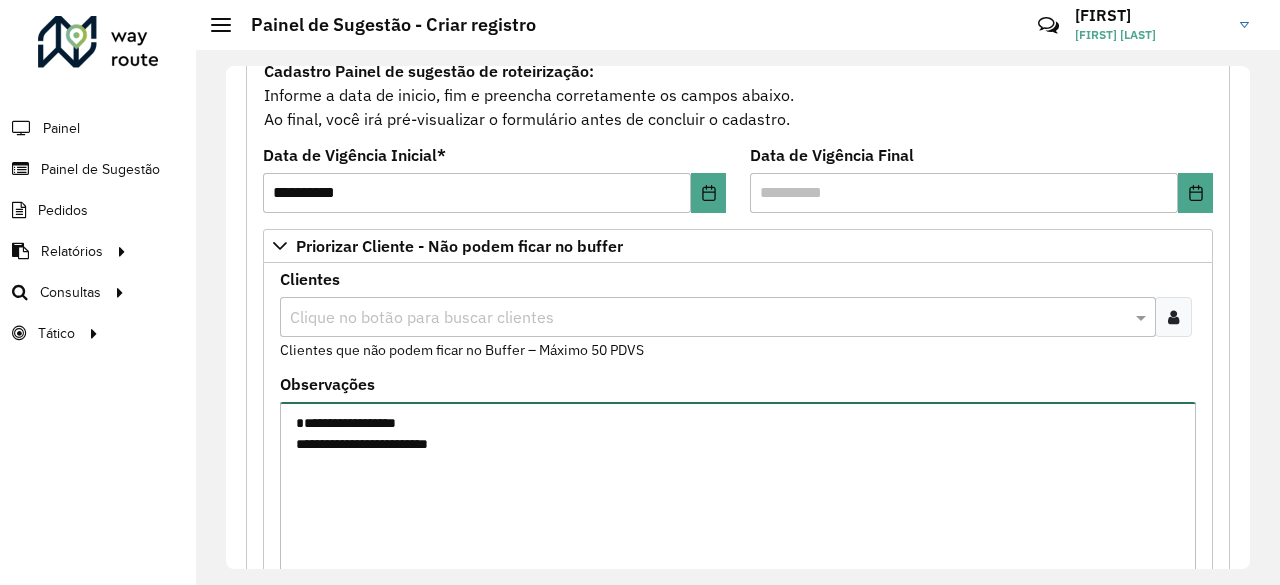 click on "**********" at bounding box center [738, 486] 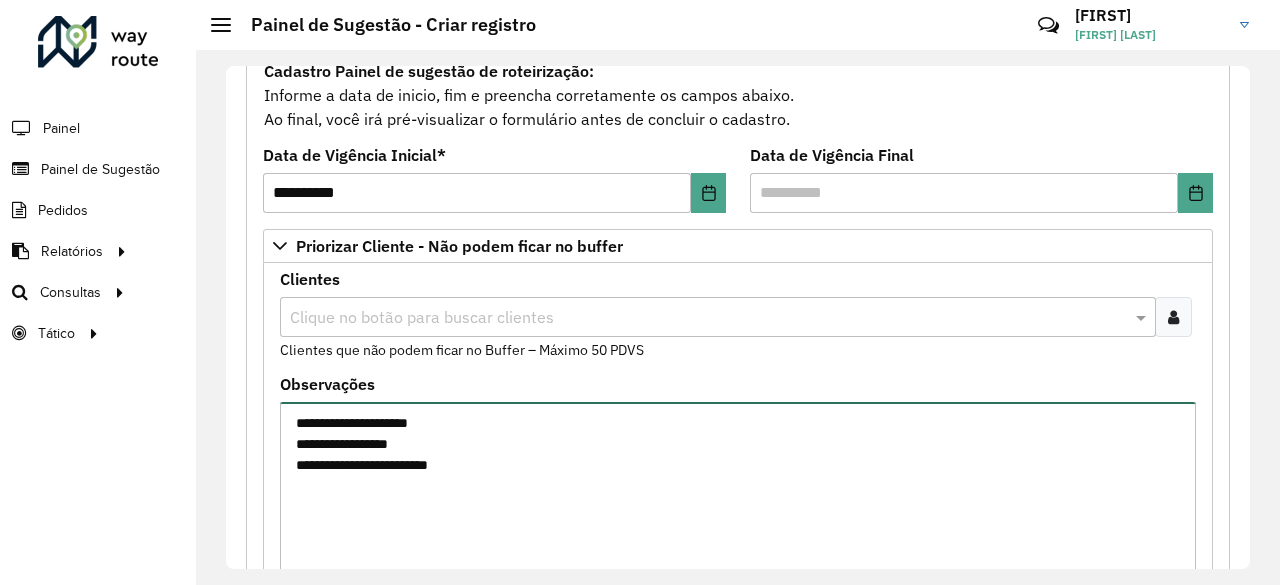 type on "**********" 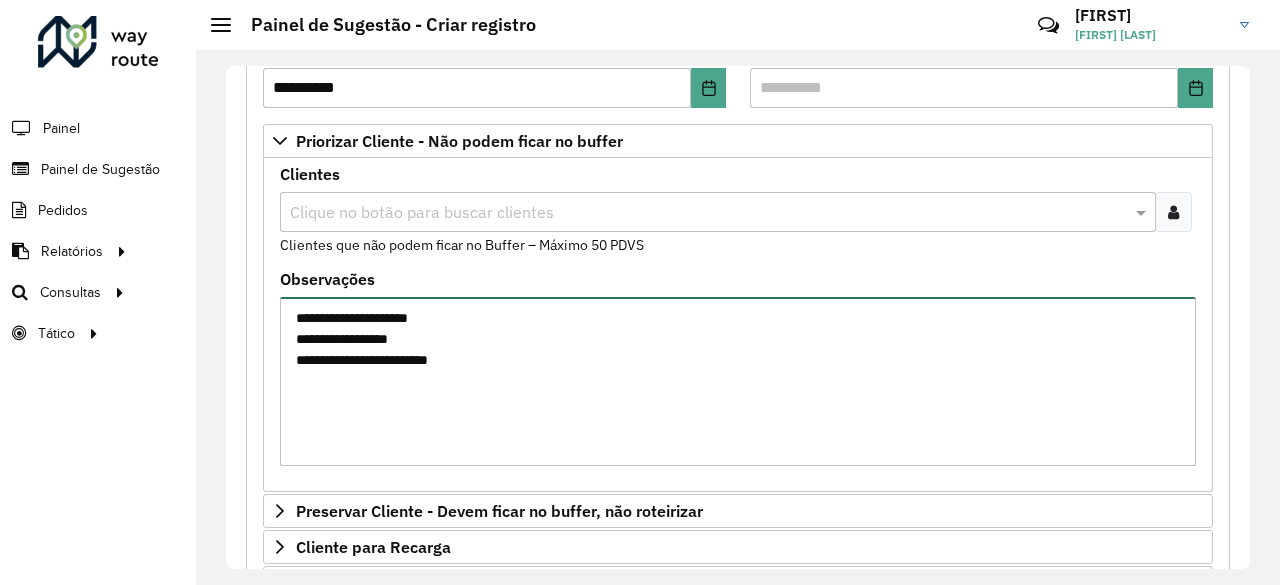 scroll, scrollTop: 719, scrollLeft: 0, axis: vertical 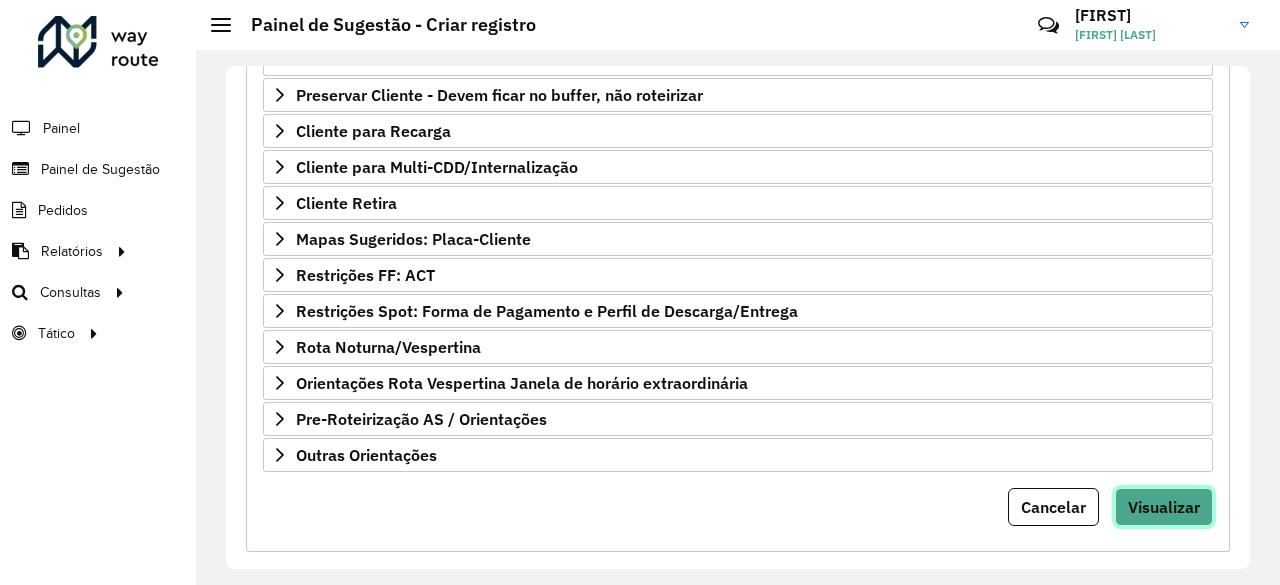 click on "Visualizar" at bounding box center [1164, 507] 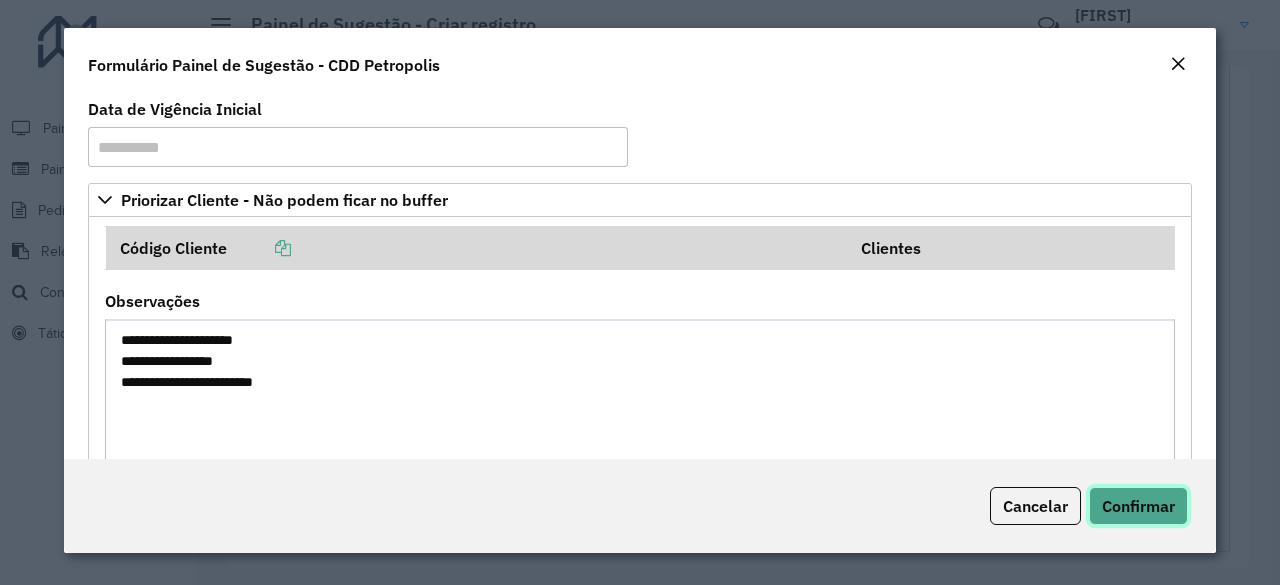 click on "Confirmar" 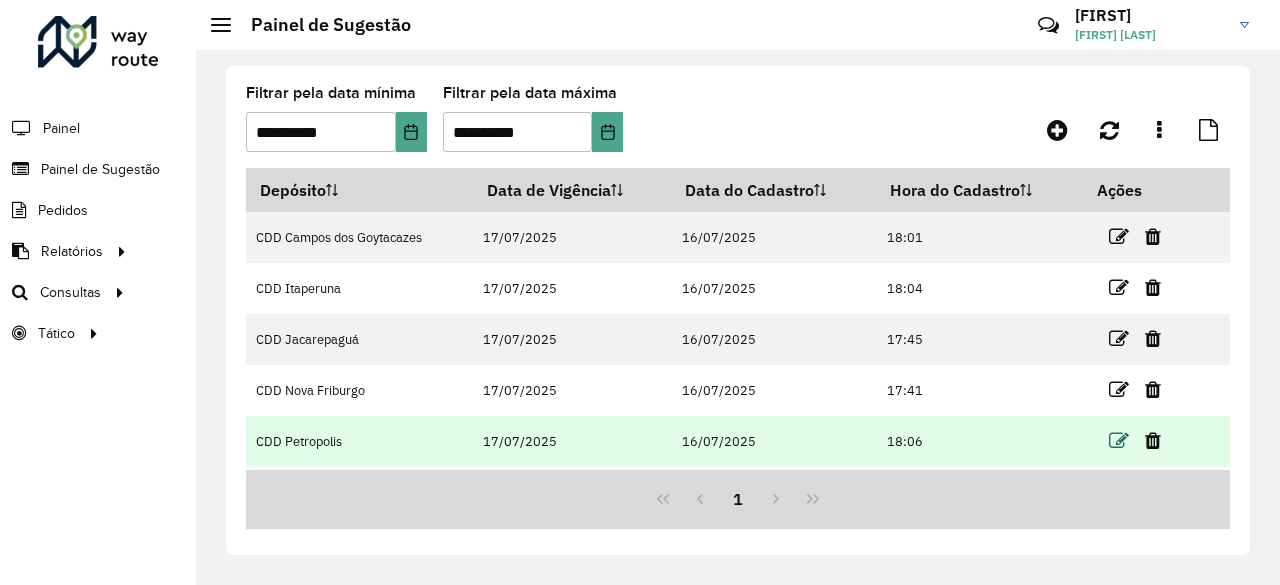 click at bounding box center [1119, 441] 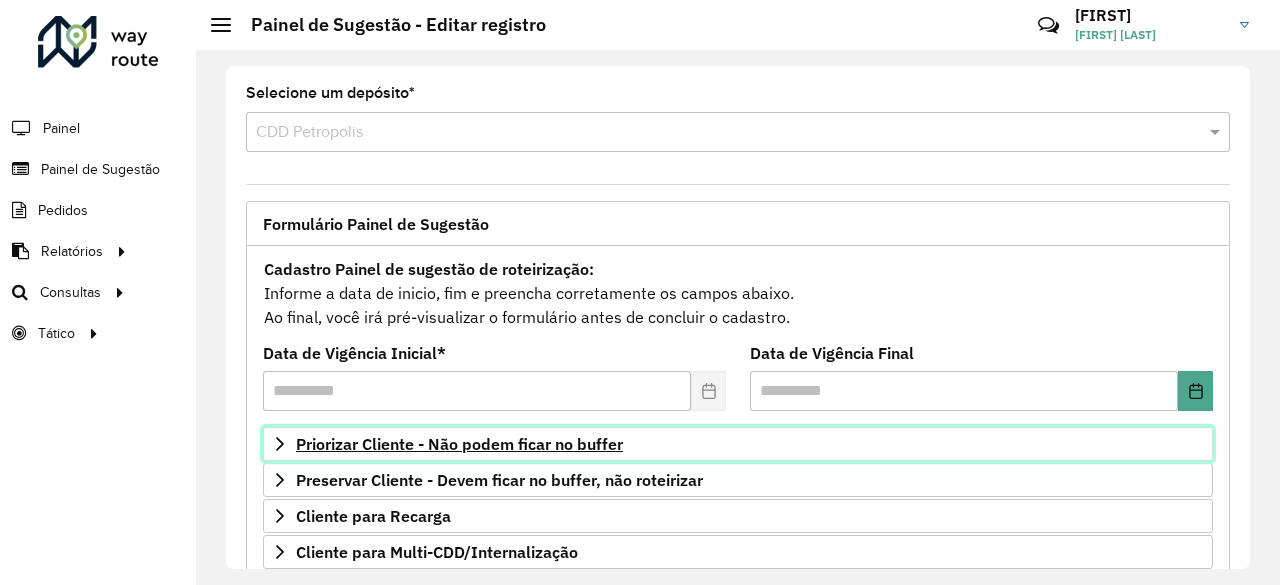 click on "Priorizar Cliente - Não podem ficar no buffer" at bounding box center [459, 444] 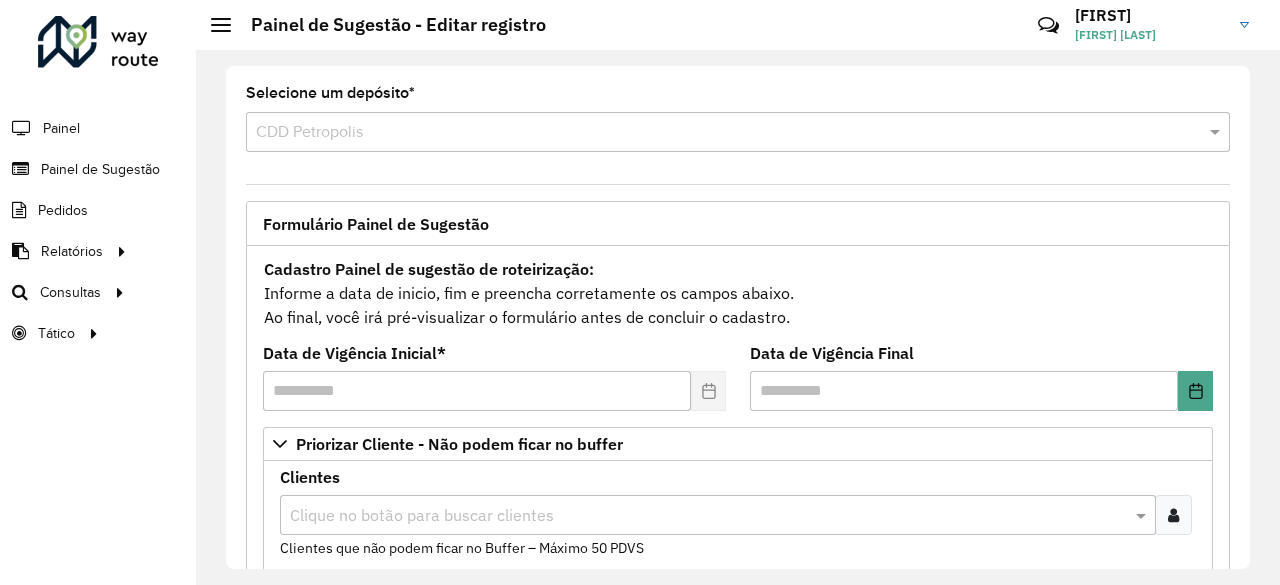 click on "Clique no botão para buscar clientes" at bounding box center [718, 515] 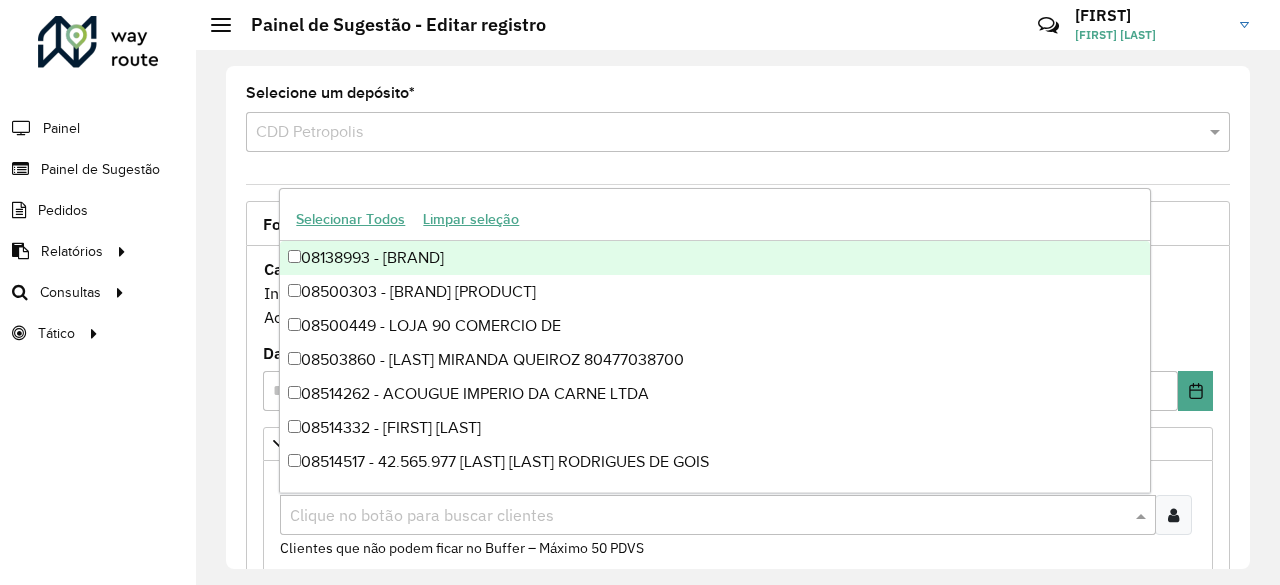 paste on "****" 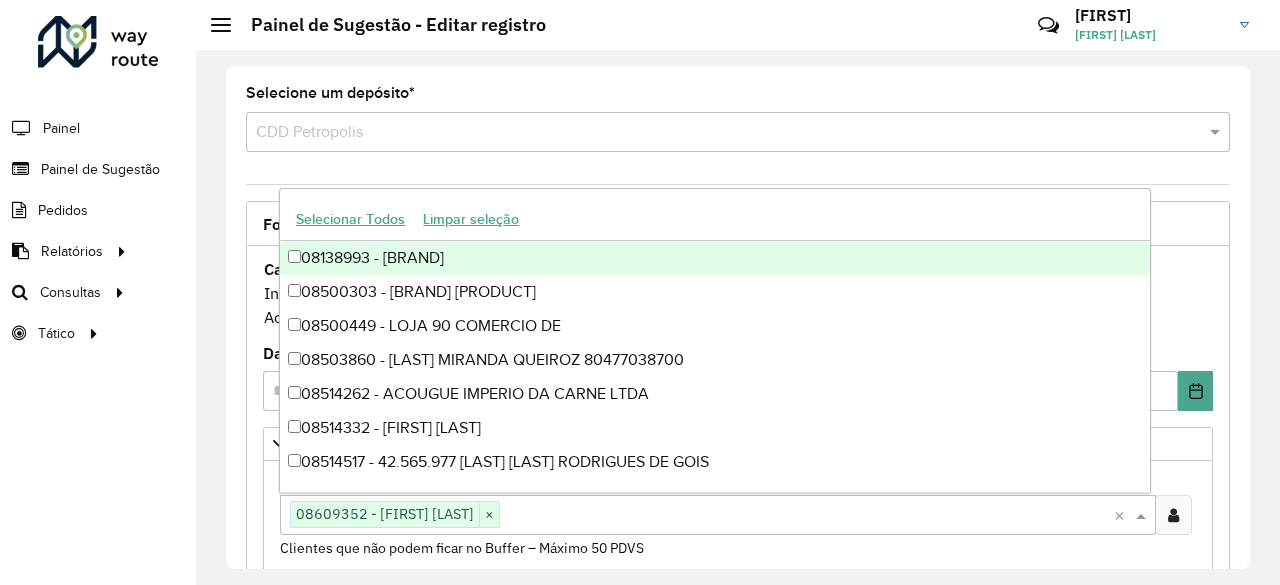 paste on "****" 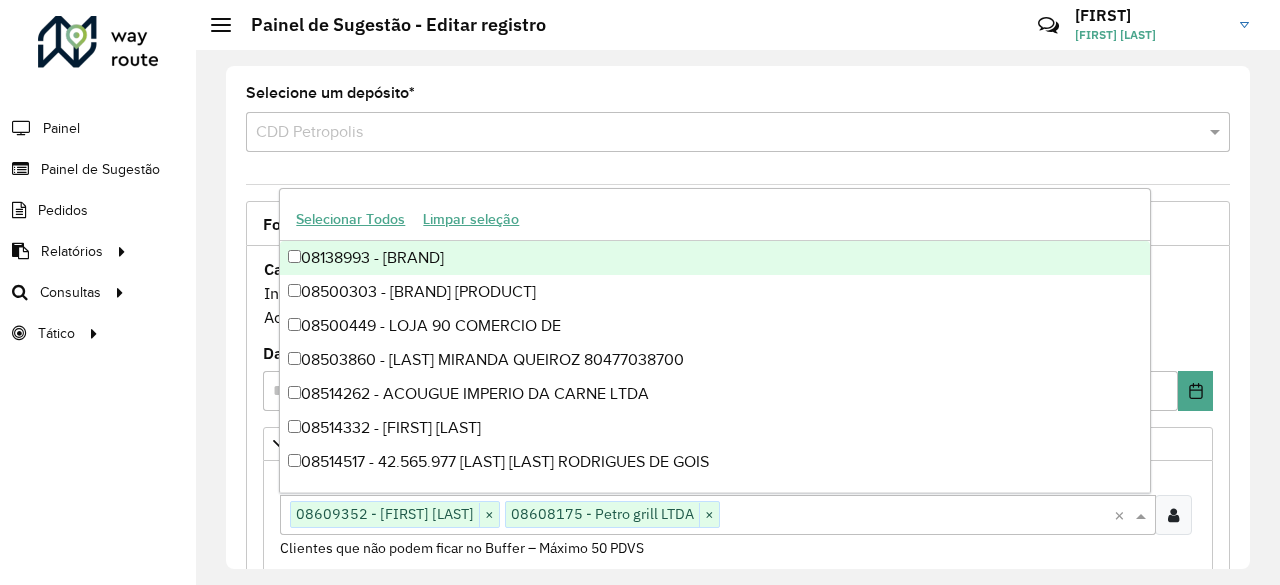paste on "****" 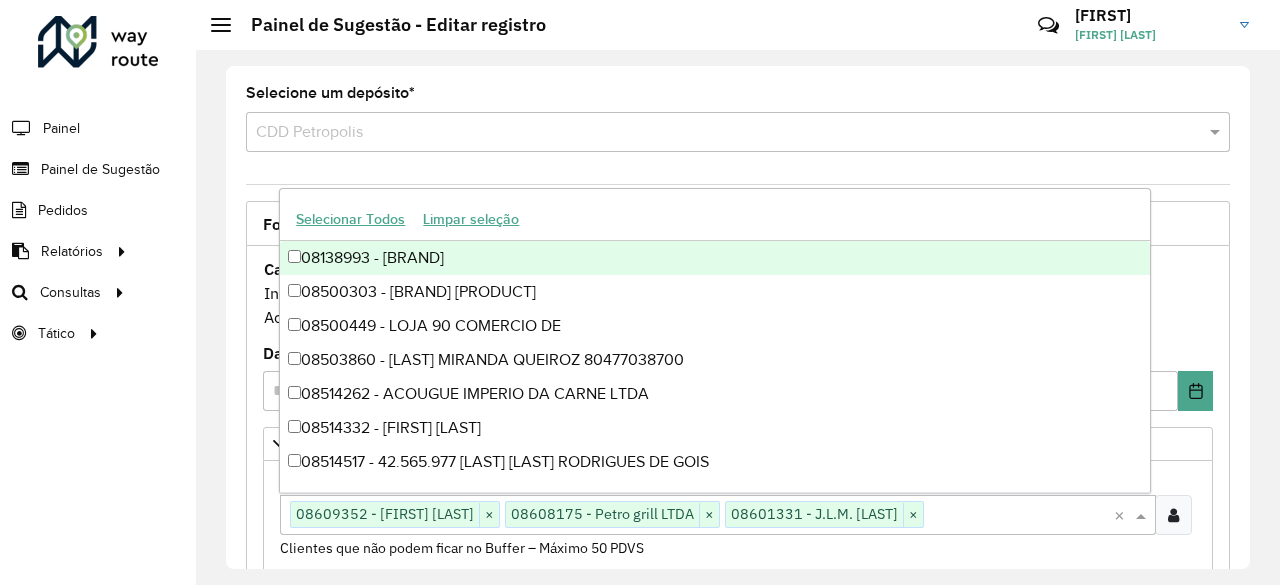 paste on "*****" 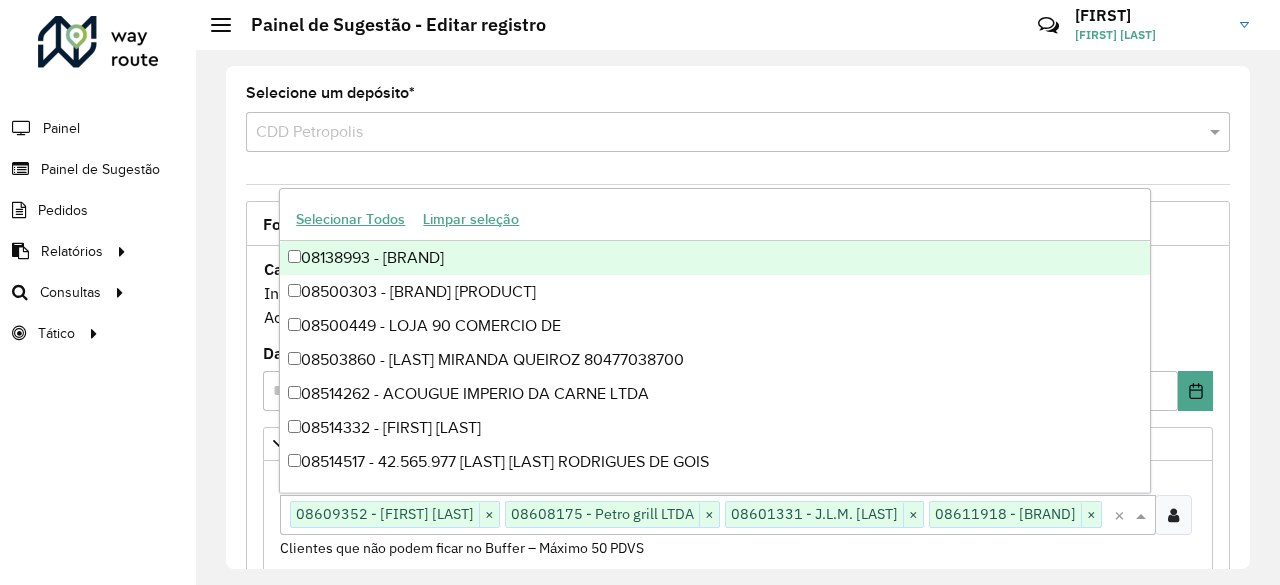 paste on "****" 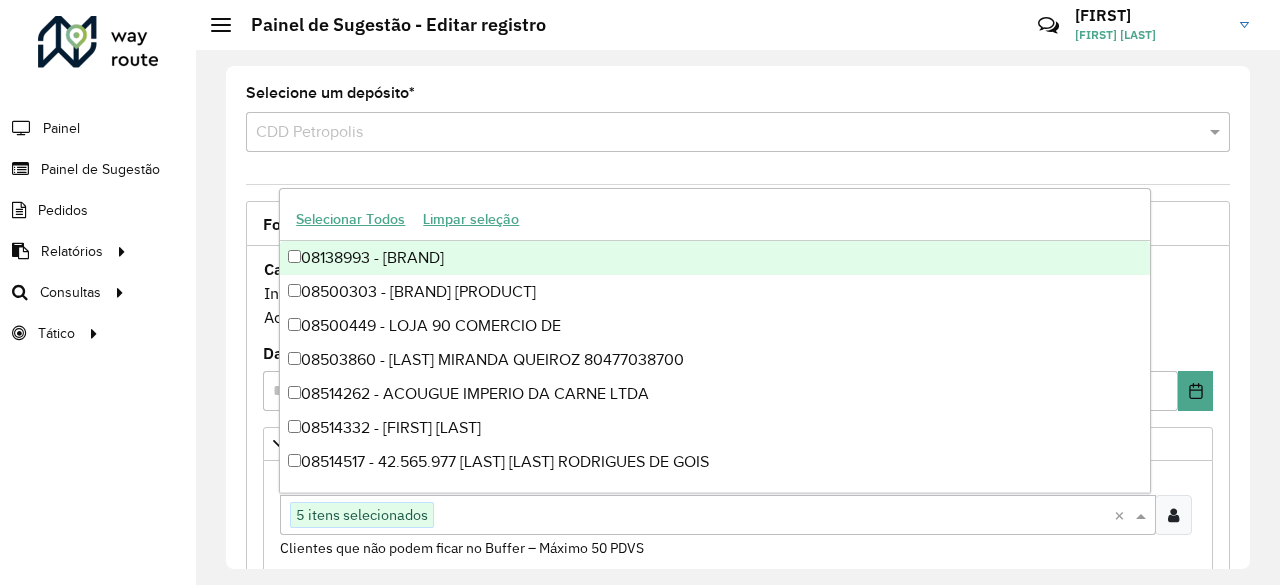 paste on "*****" 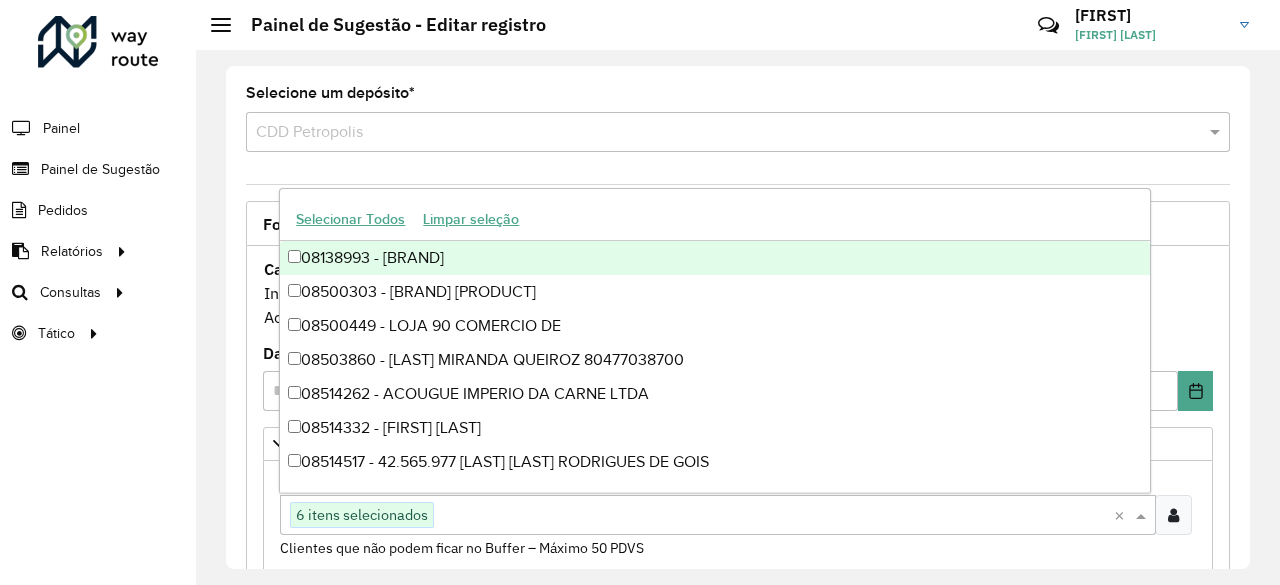 paste on "****" 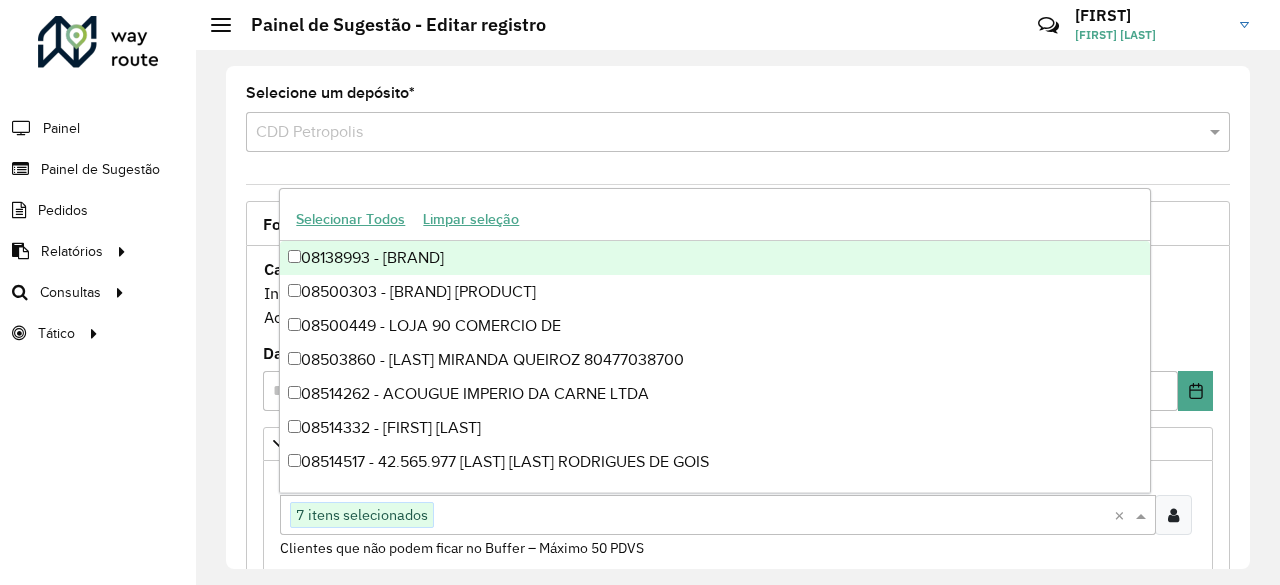 paste on "****" 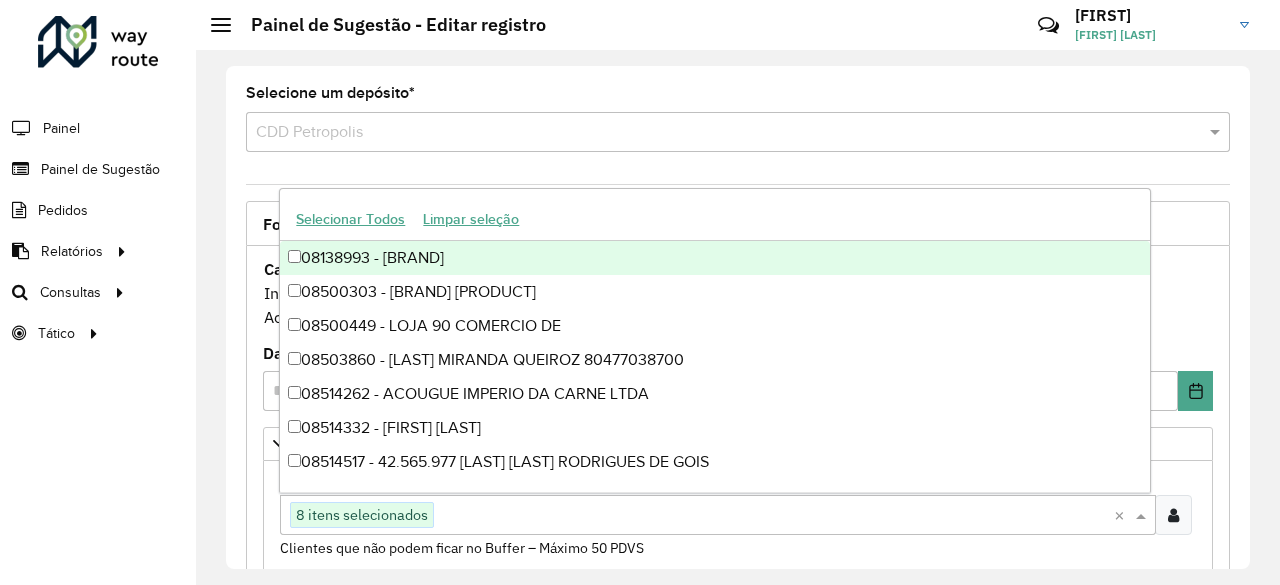 paste on "*****" 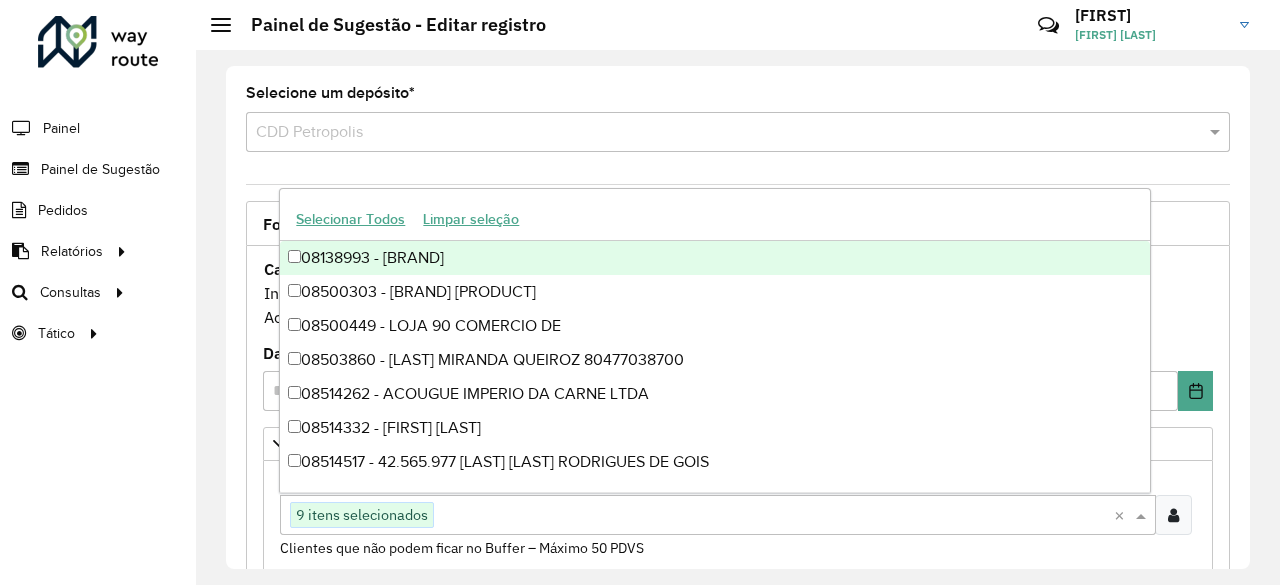 paste on "***" 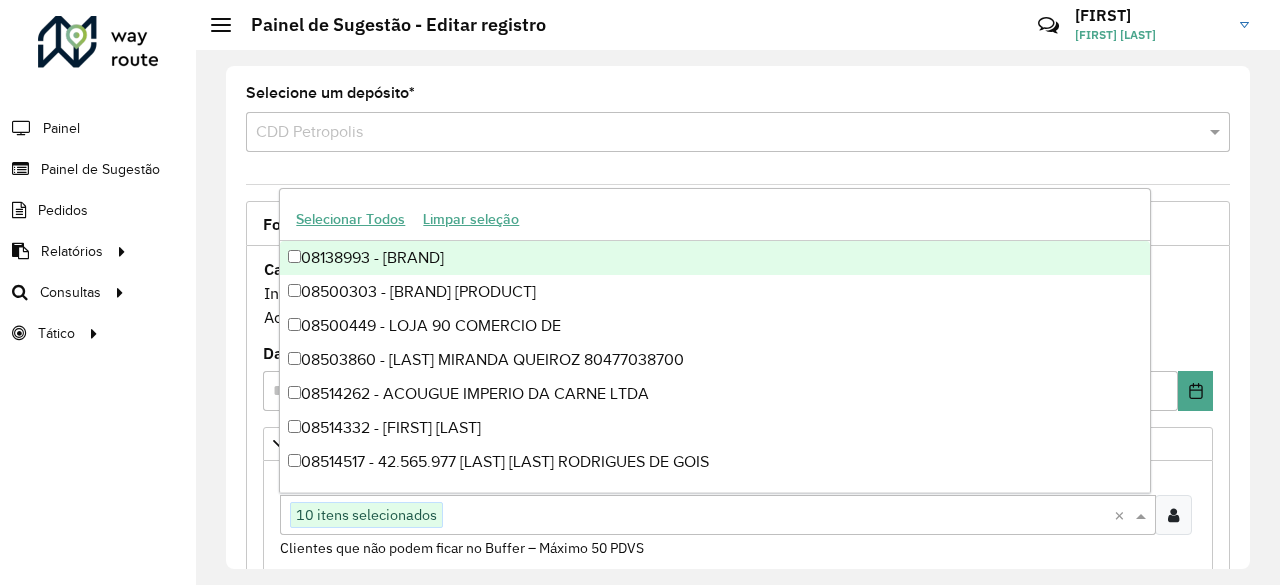 paste on "****" 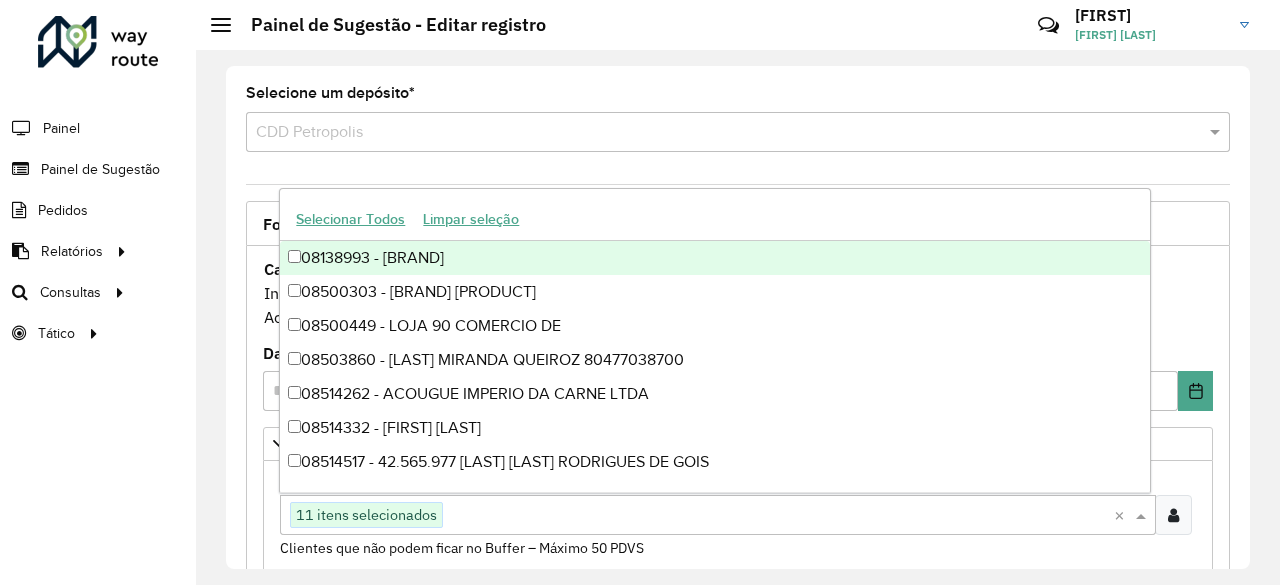 paste on "***" 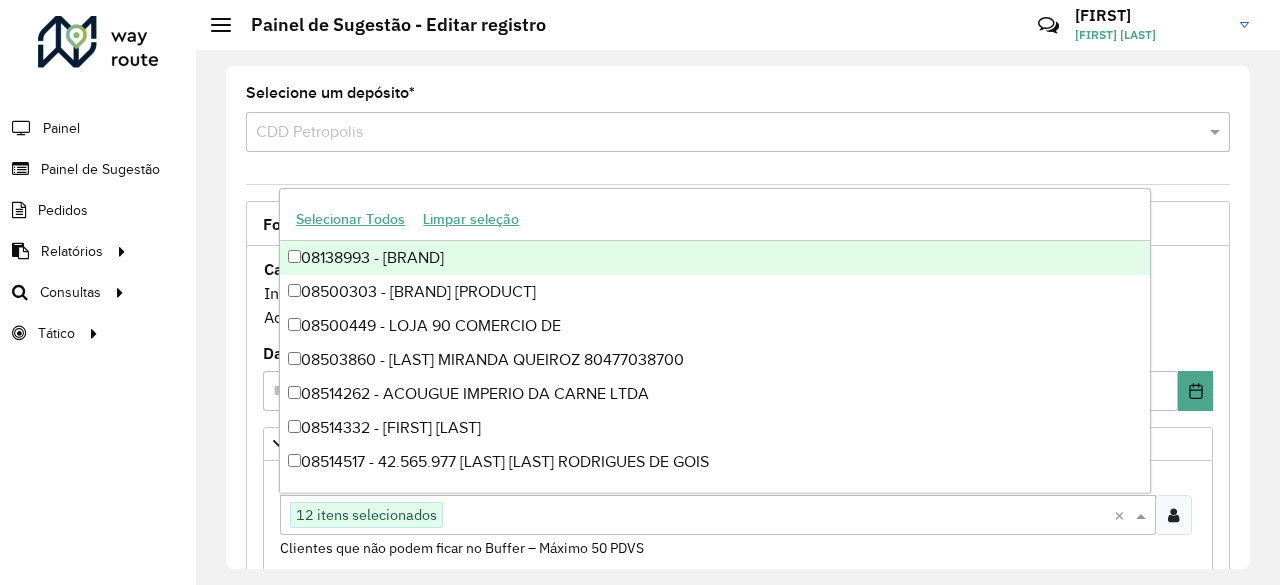 paste on "****" 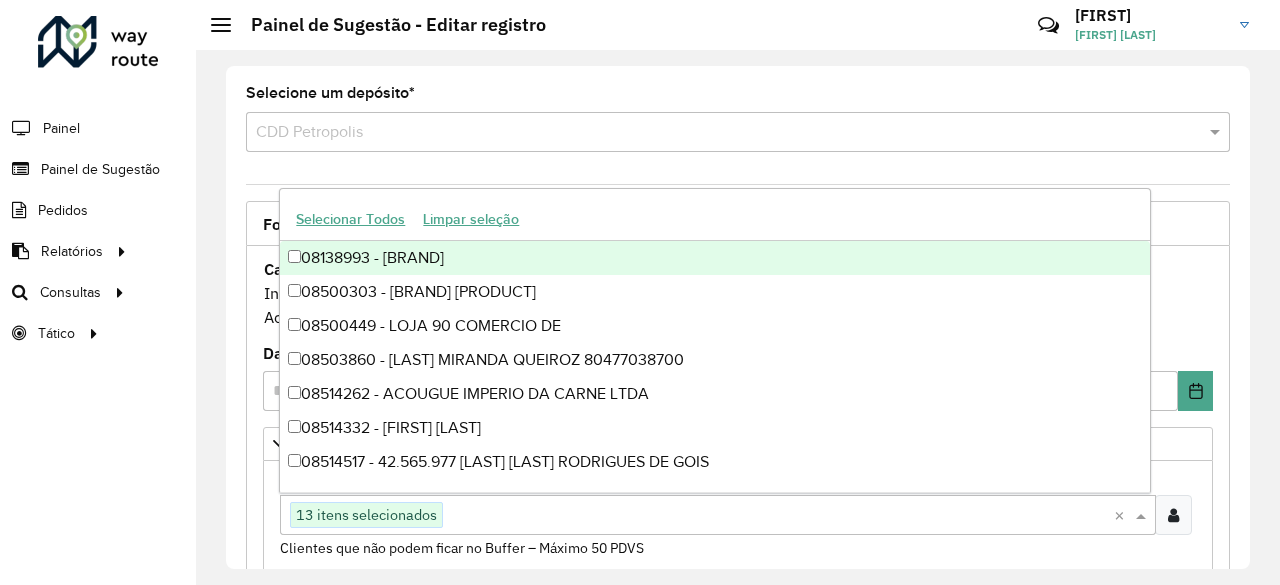 paste on "***" 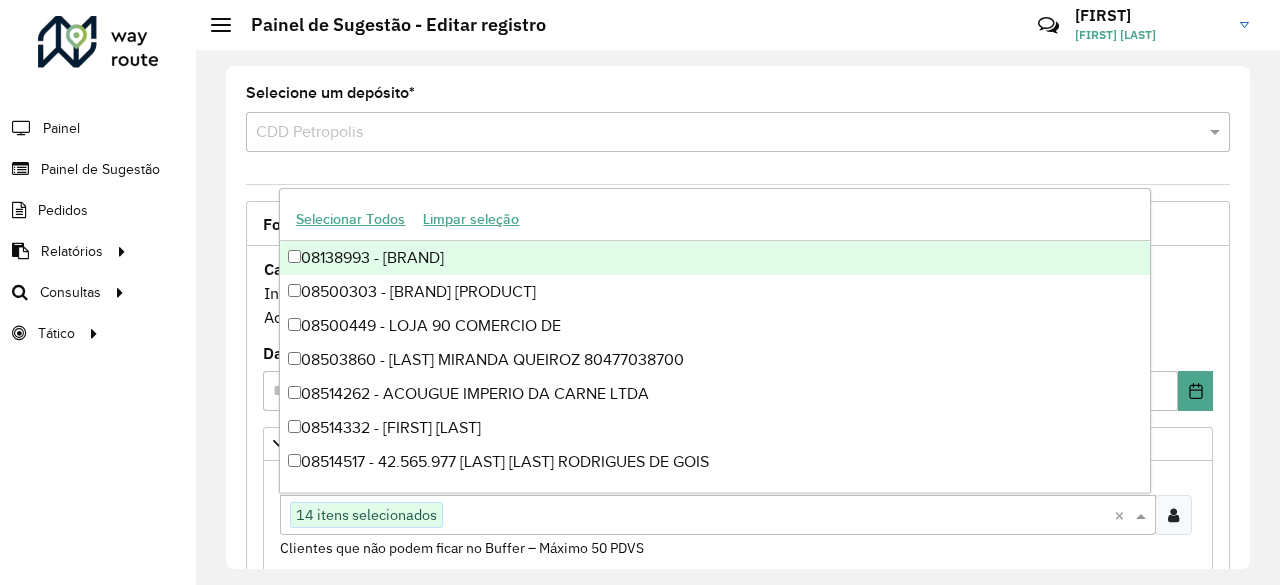 paste on "***" 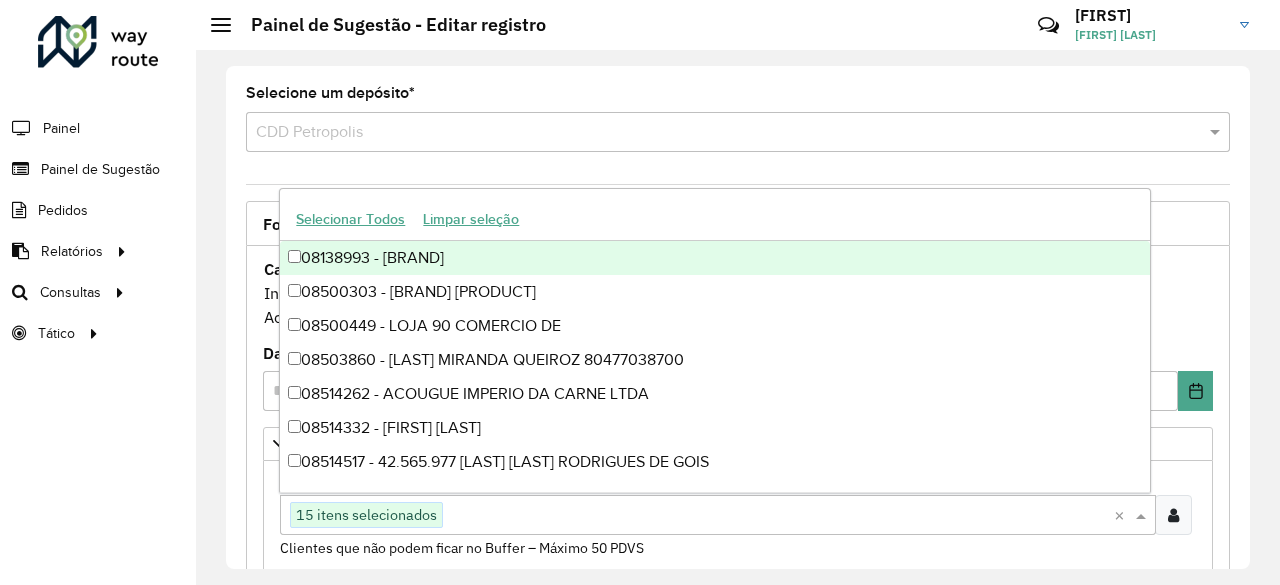 paste on "****" 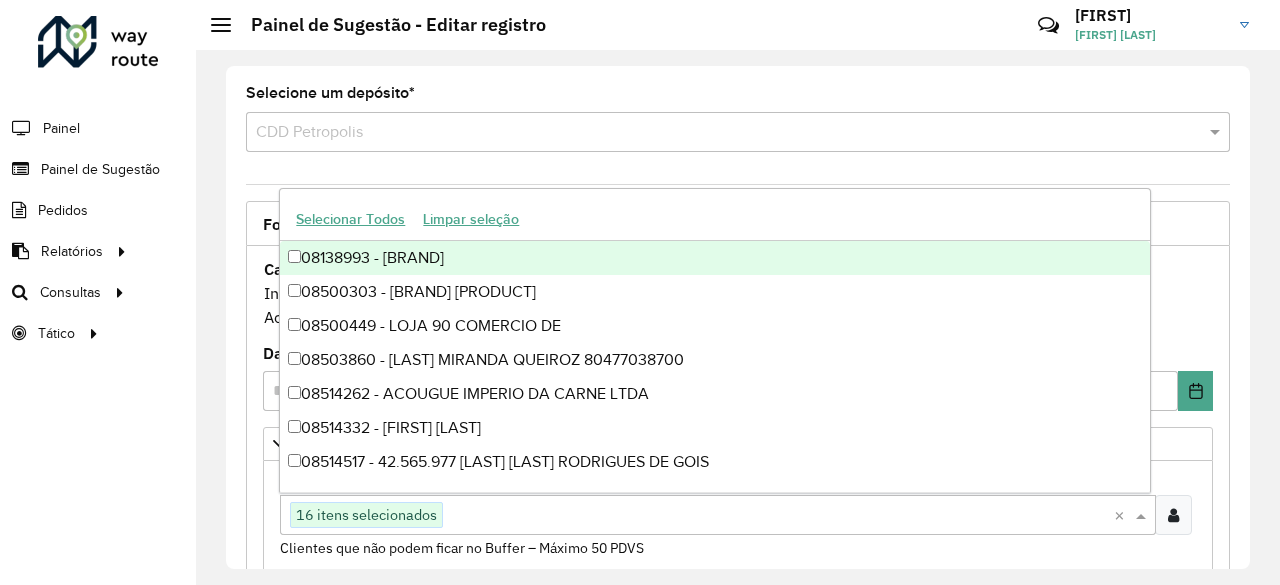 paste on "**" 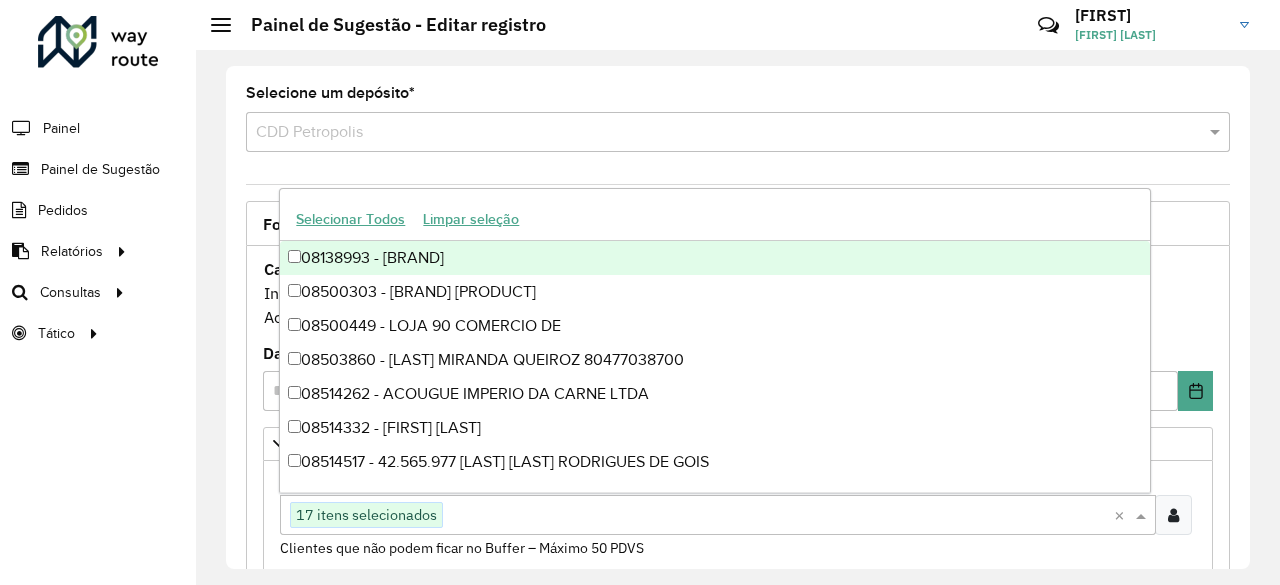 paste on "**" 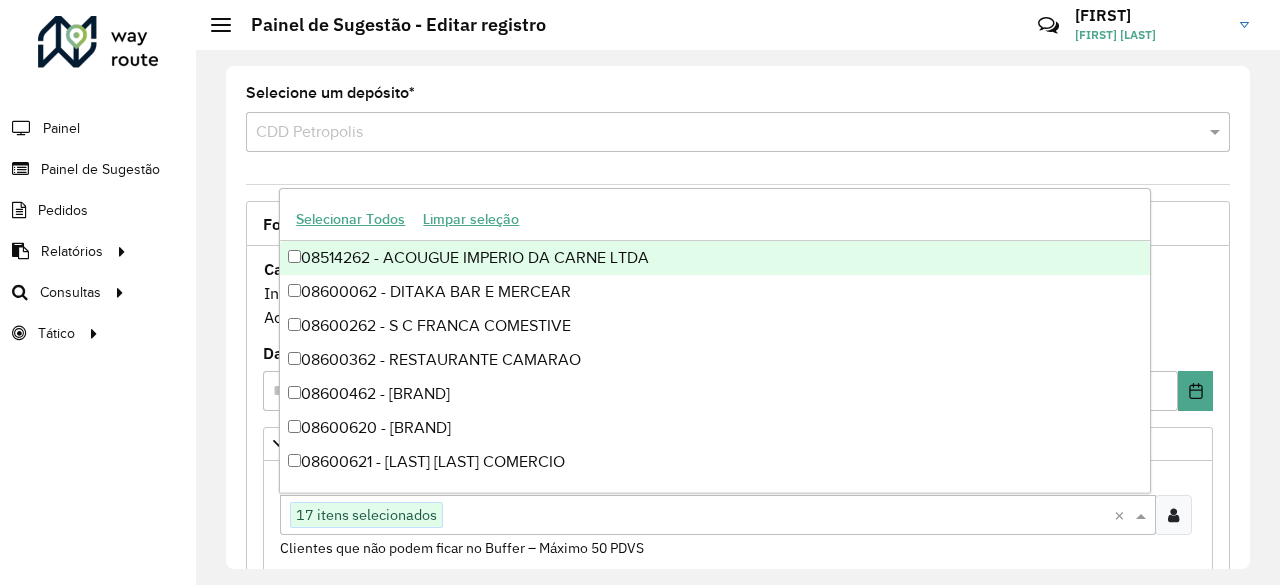 type on "**" 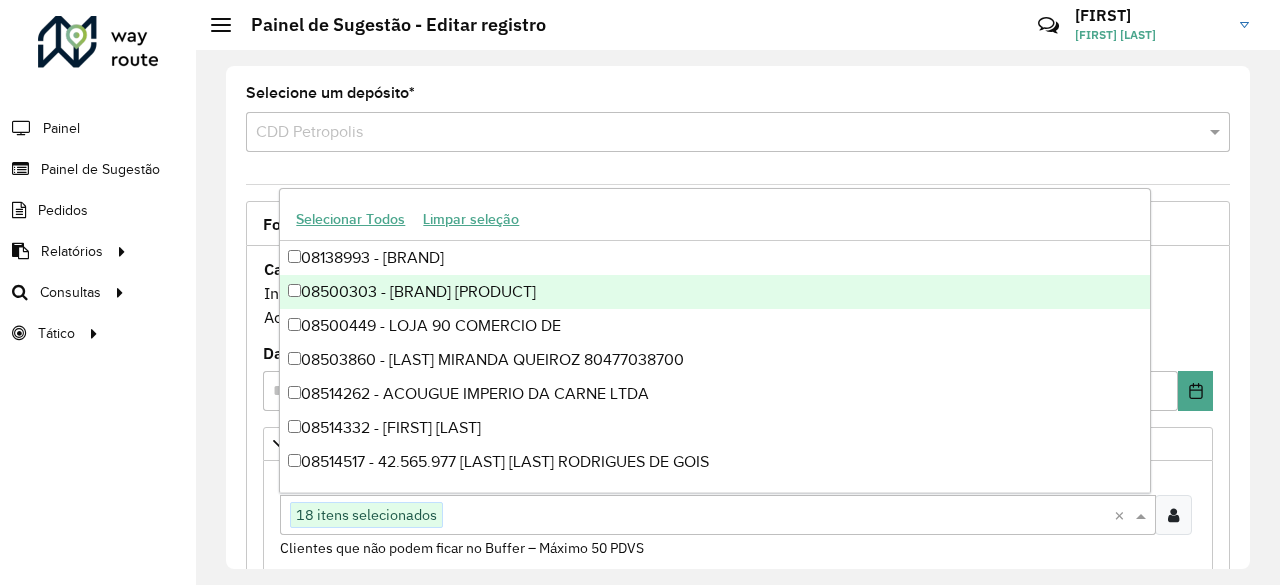 paste on "****" 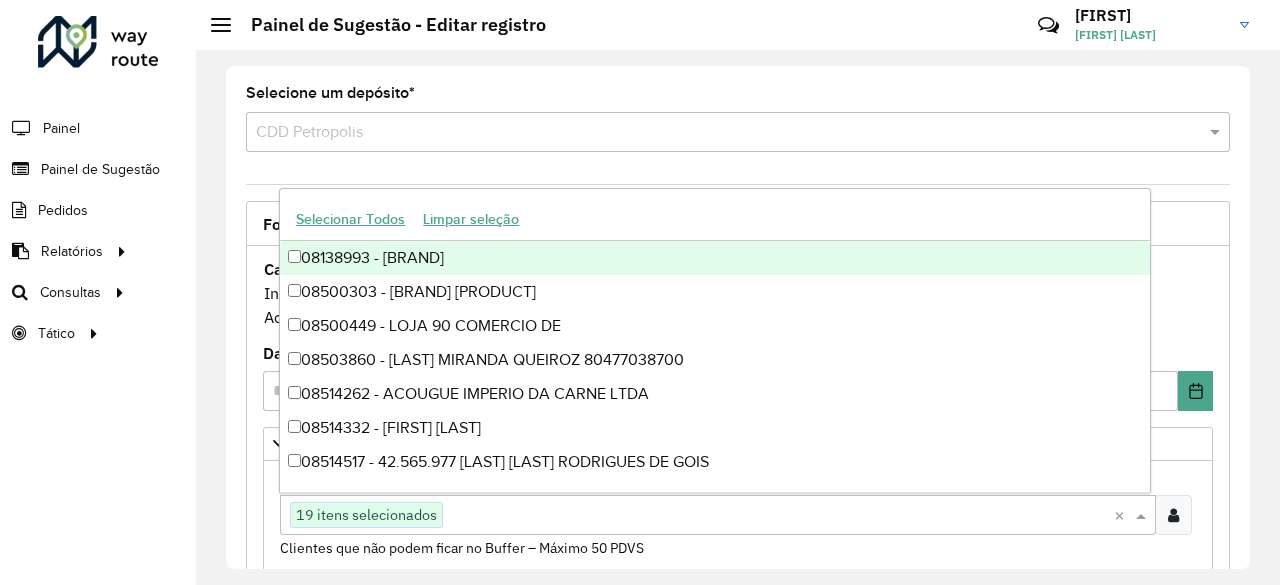 paste on "***" 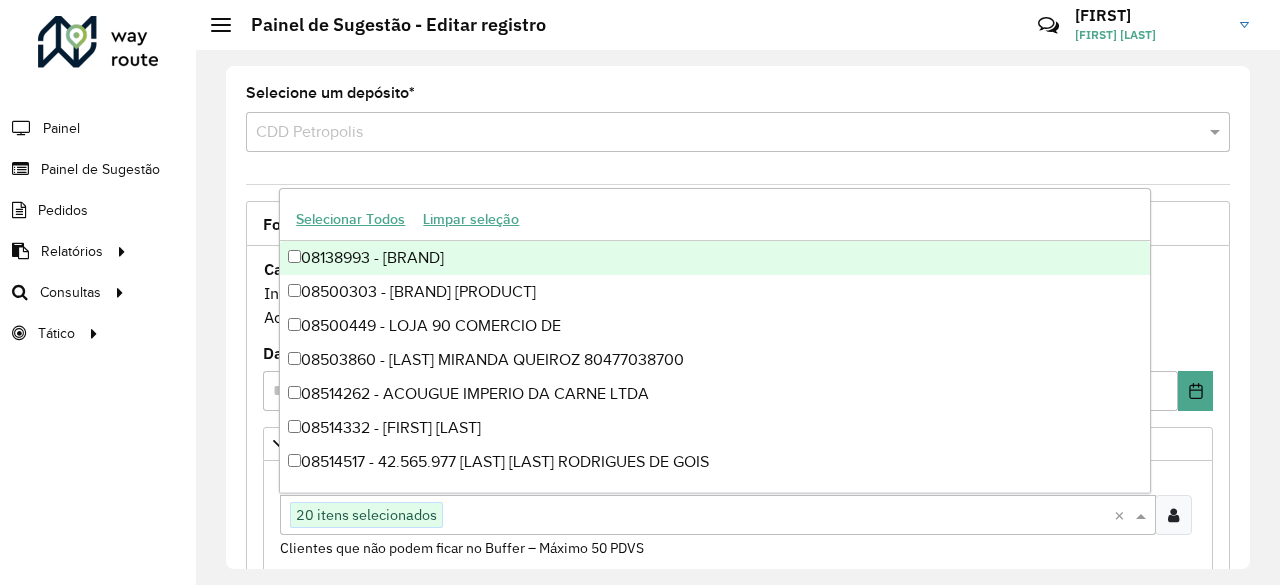 paste on "****" 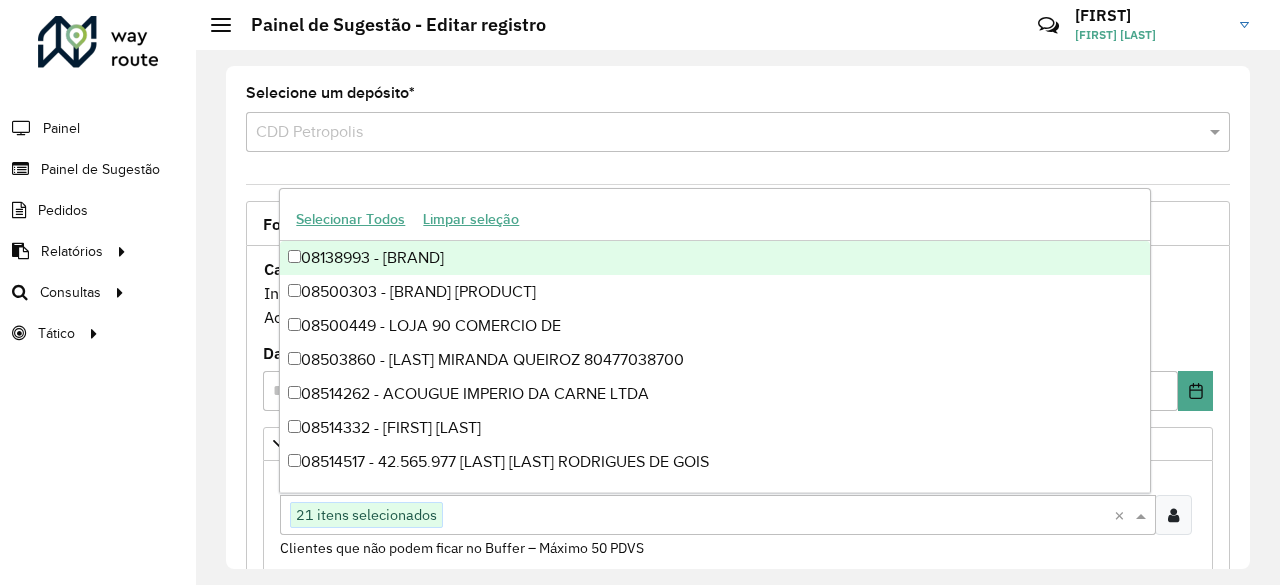 paste on "****" 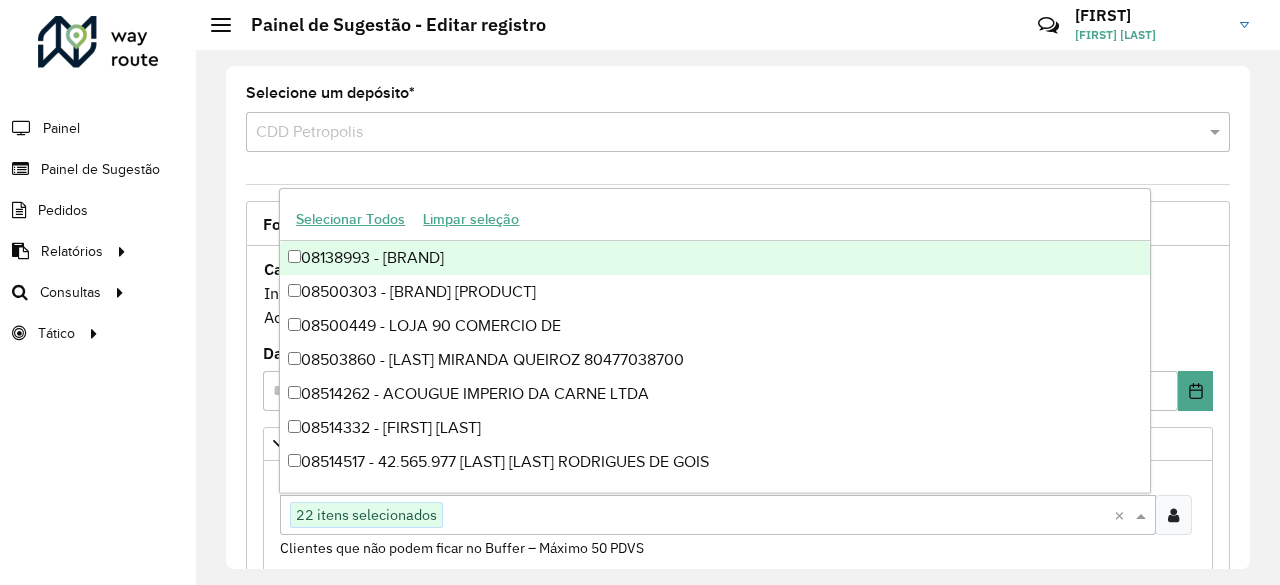 paste on "****" 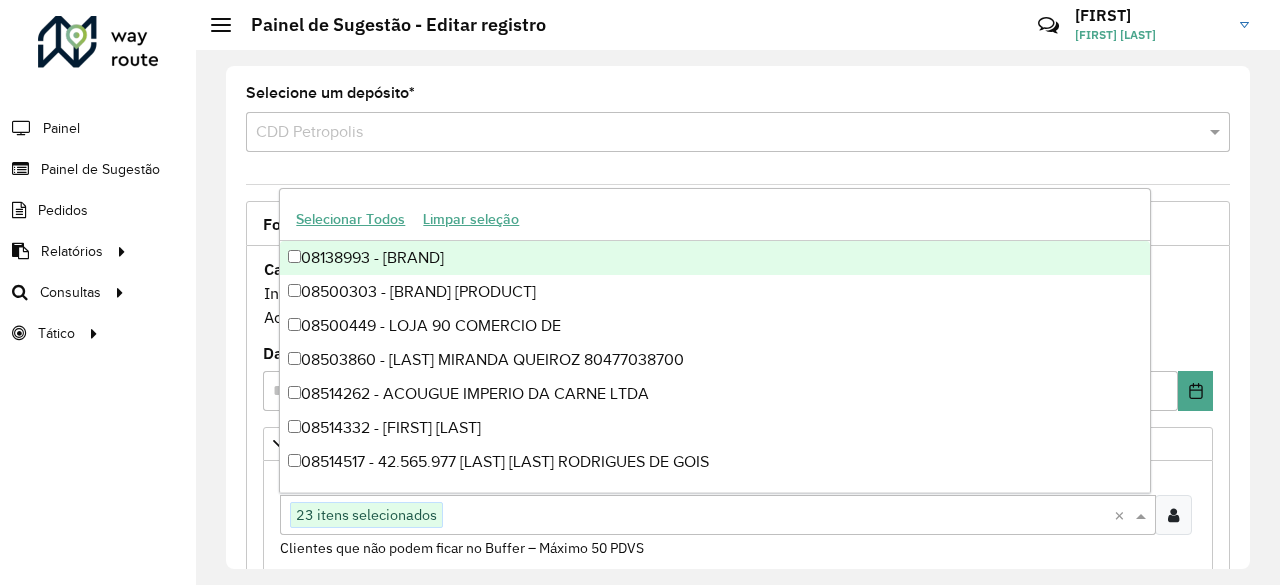 paste on "****" 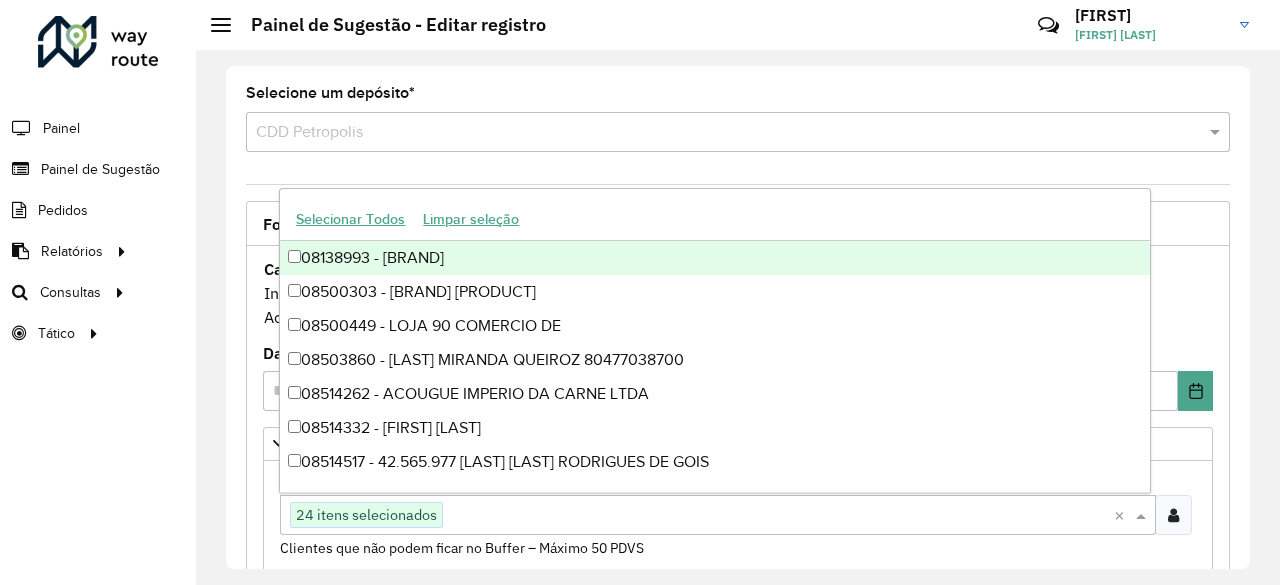 paste on "****" 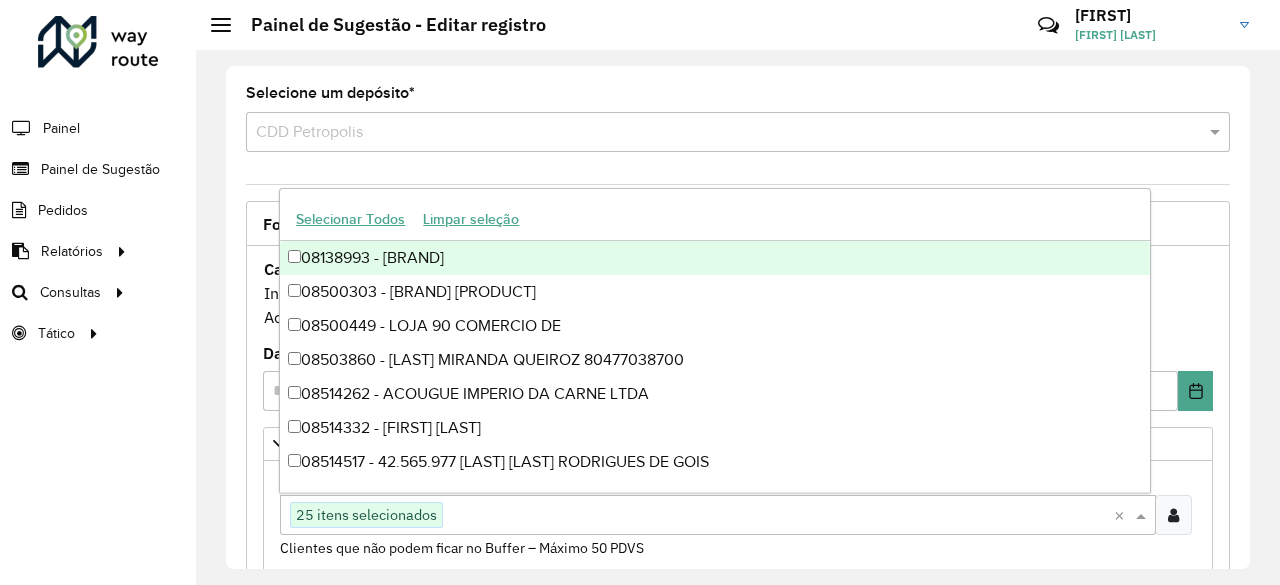 paste on "****" 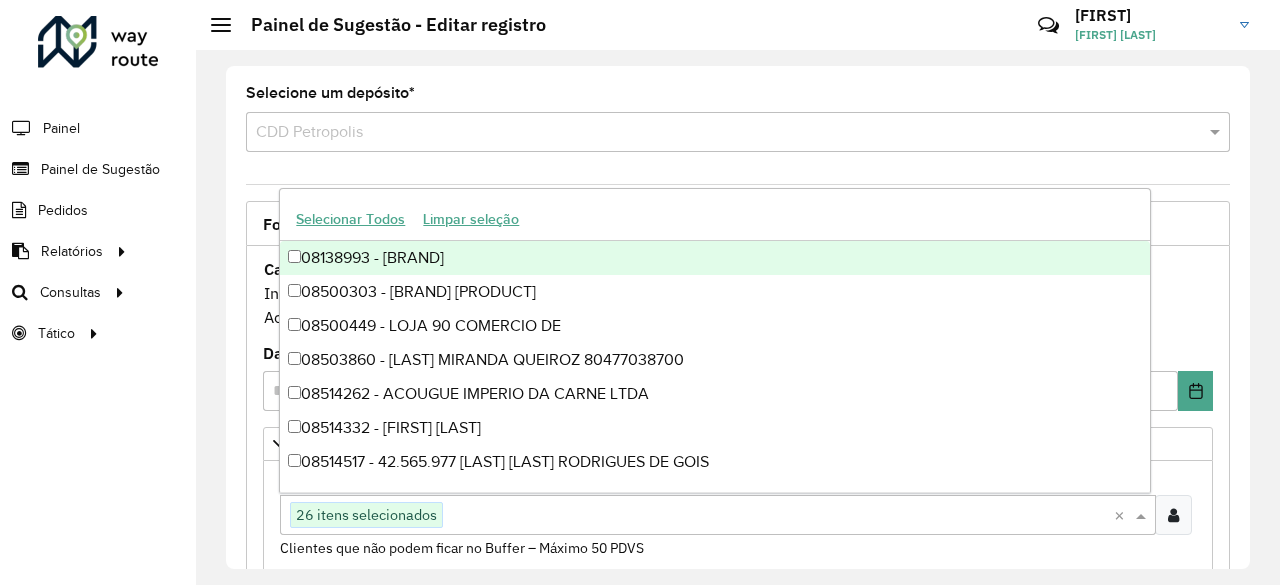 paste on "*****" 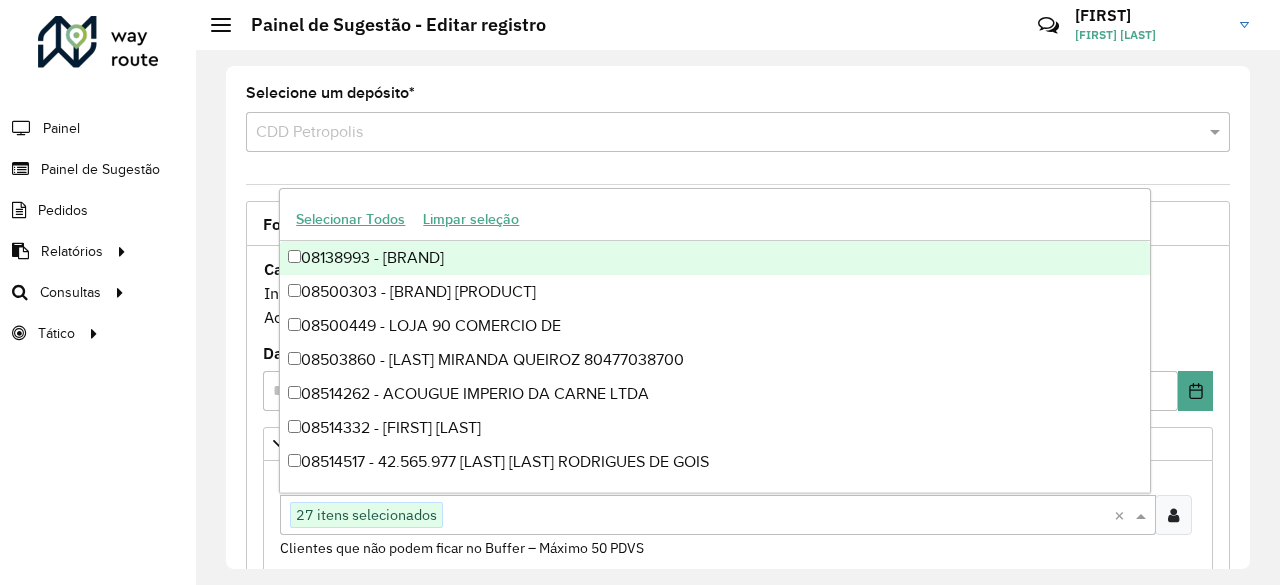 paste on "*****" 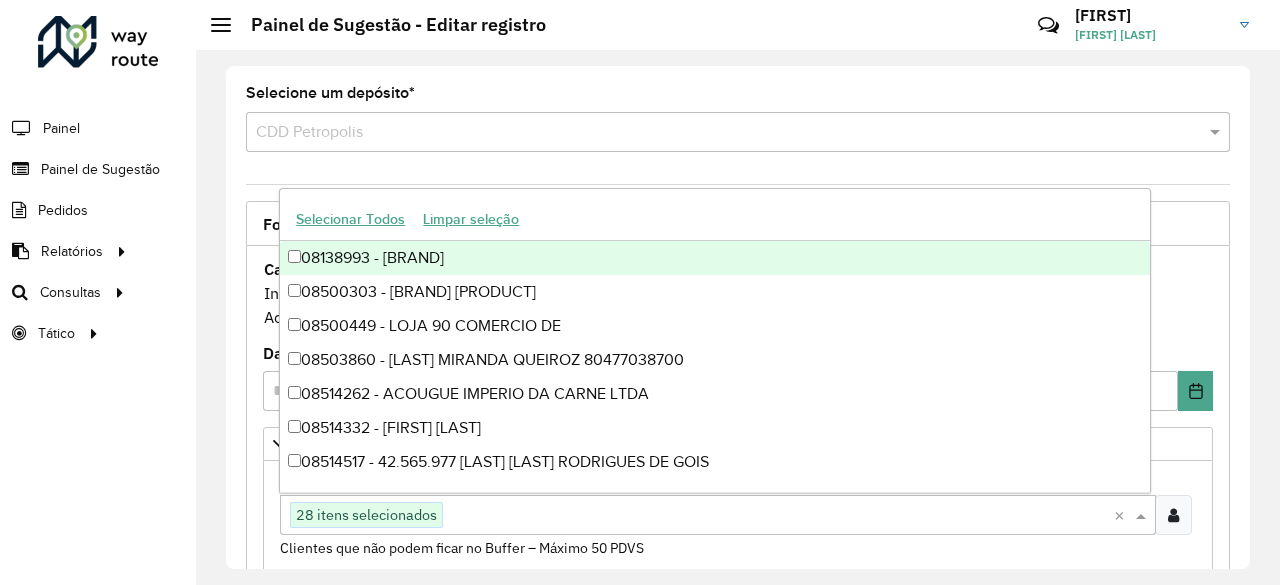 paste on "*****" 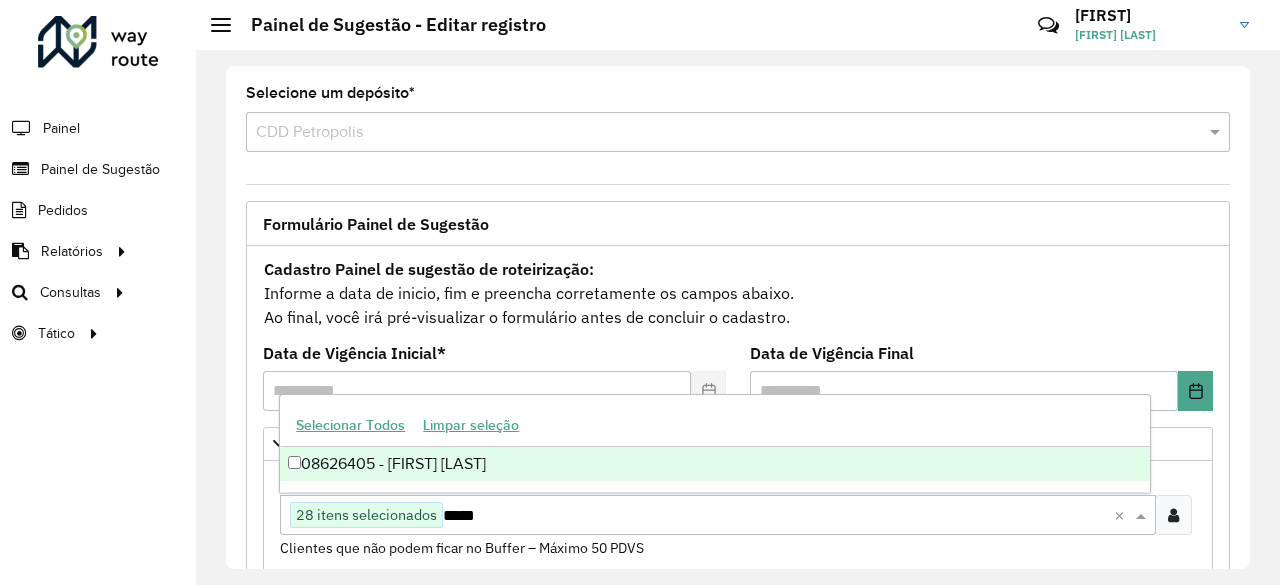type 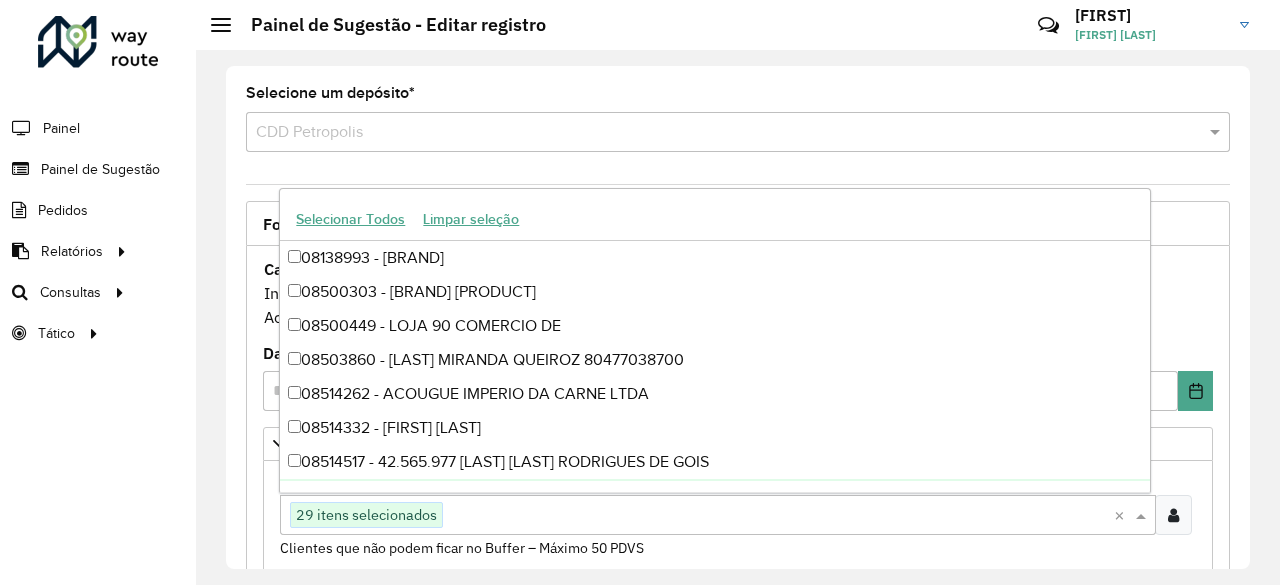click on "**********" at bounding box center (738, 758) 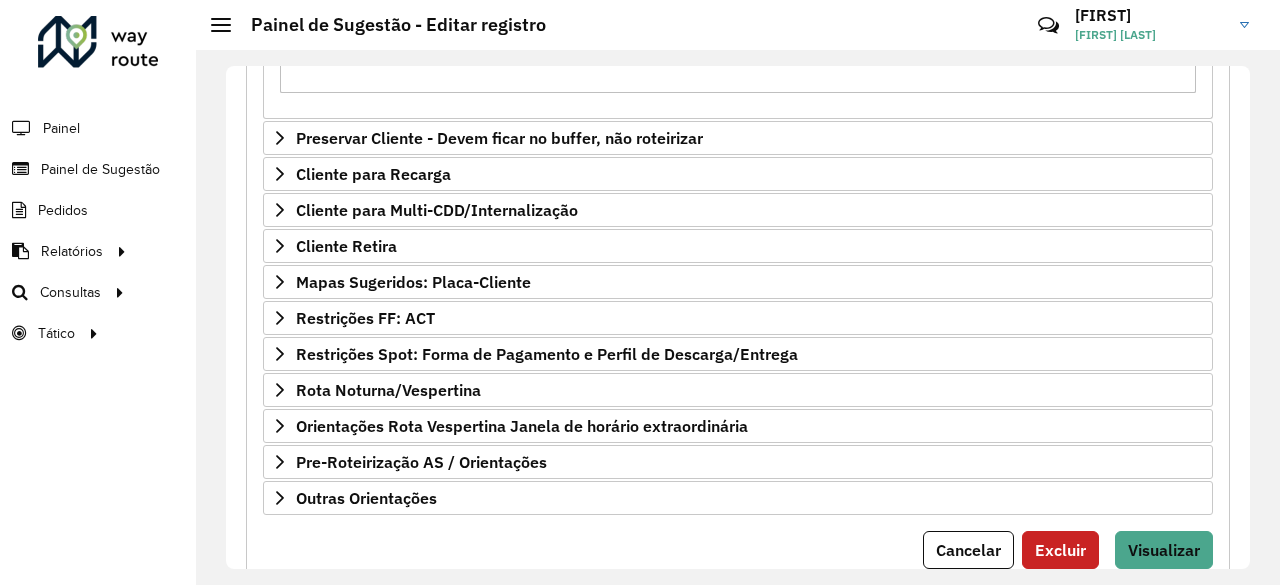 scroll, scrollTop: 734, scrollLeft: 0, axis: vertical 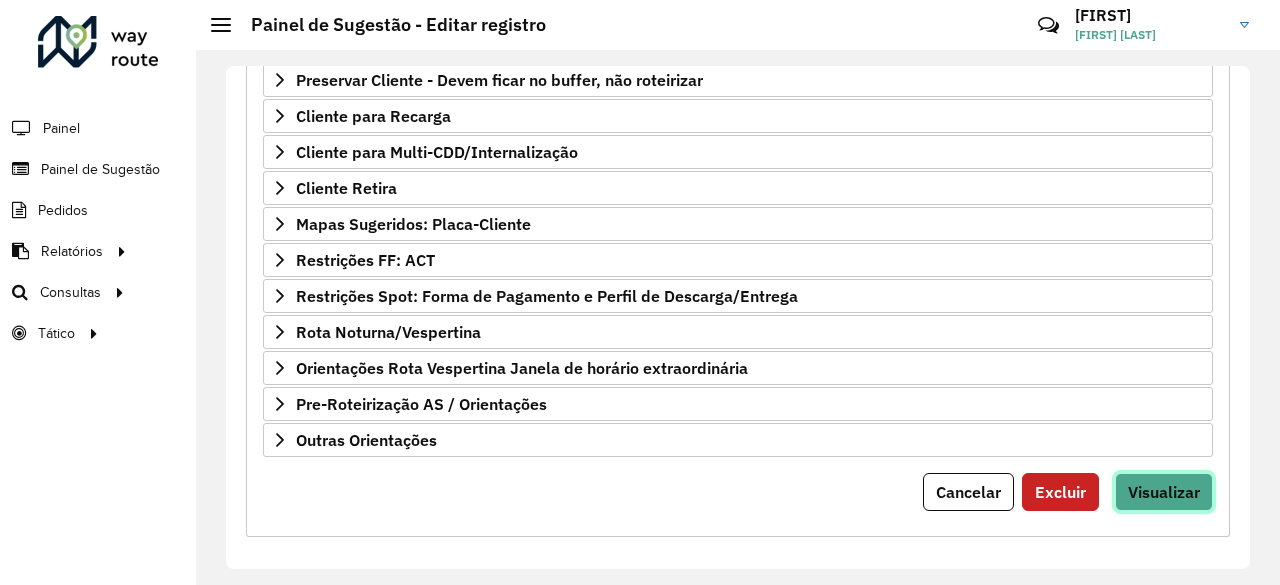click on "Visualizar" at bounding box center [1164, 492] 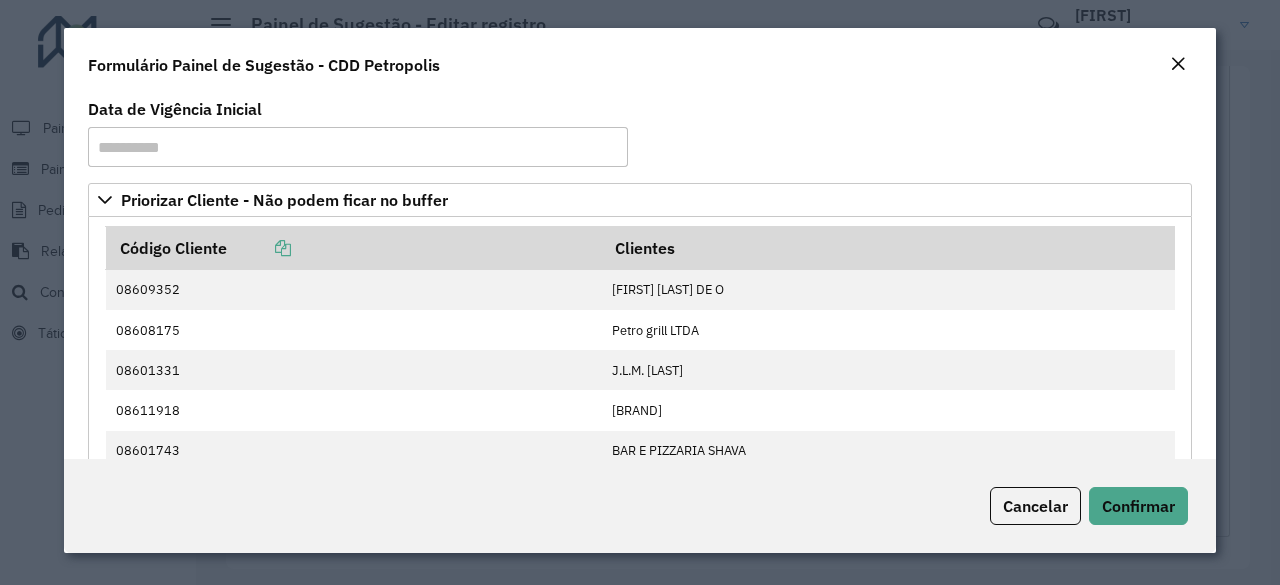 click on "Cancelar Confirmar" 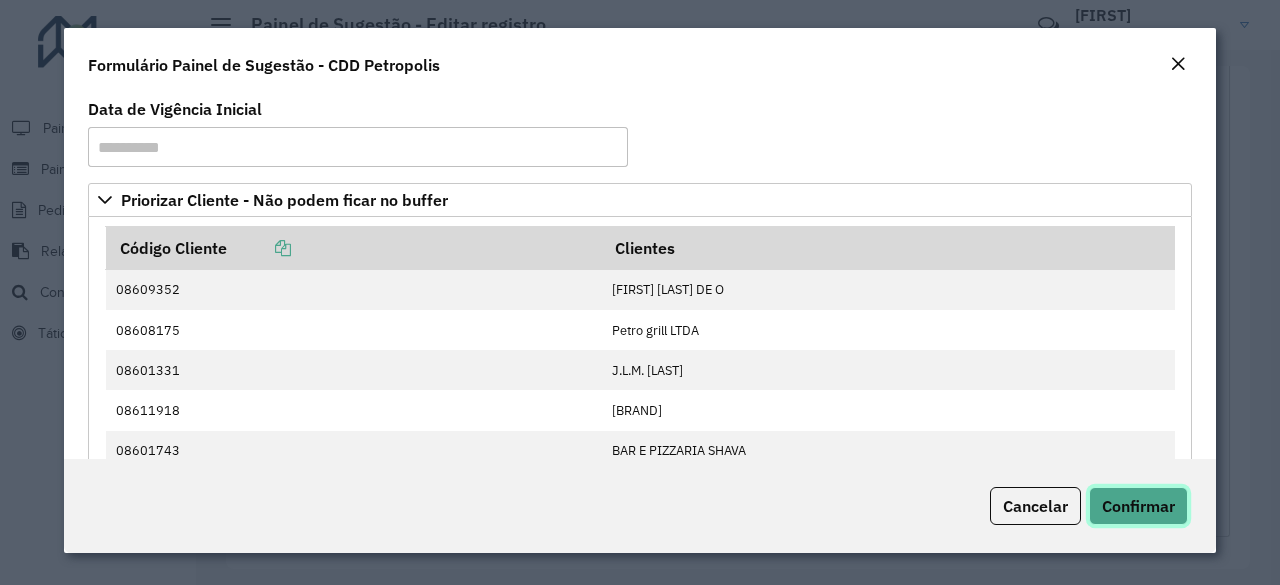 click on "Confirmar" 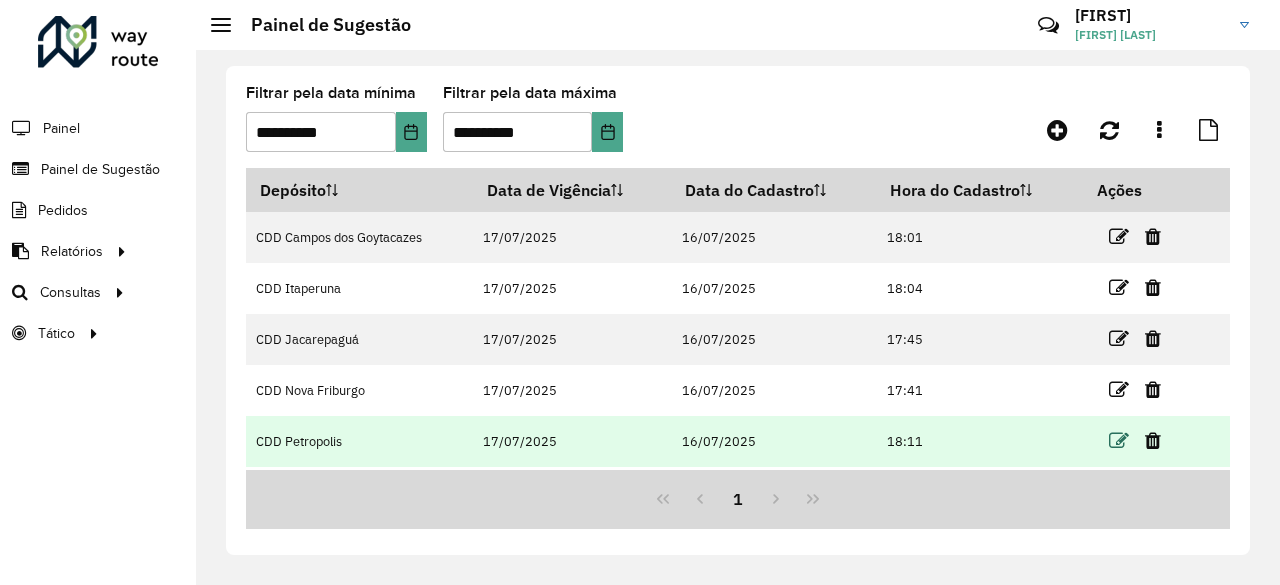 click at bounding box center [1119, 441] 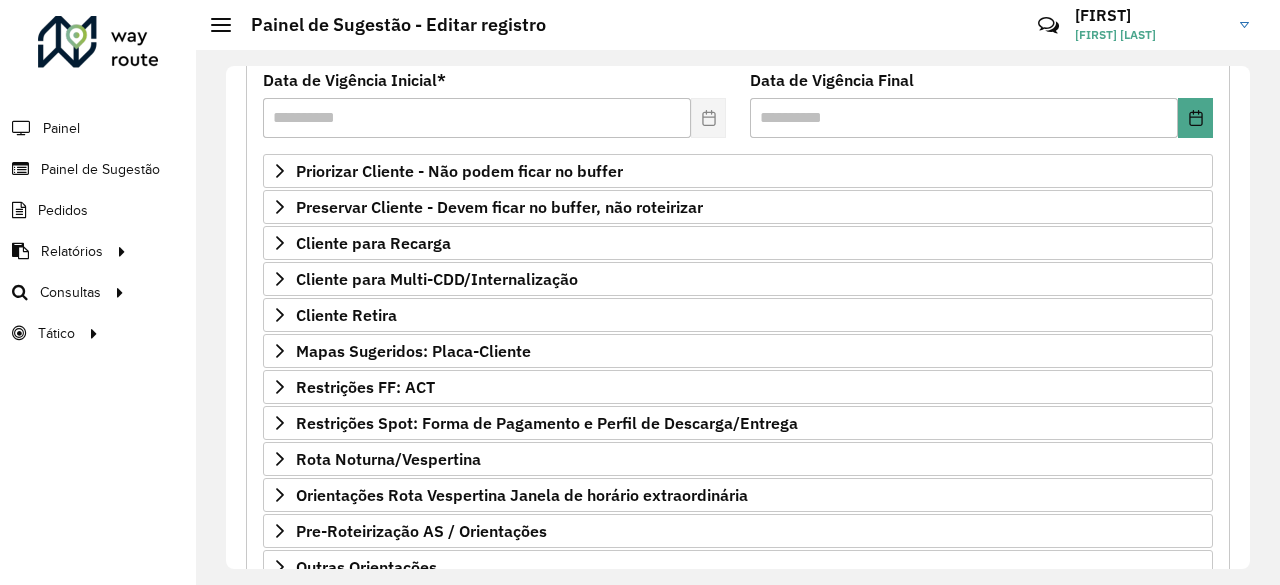 scroll, scrollTop: 284, scrollLeft: 0, axis: vertical 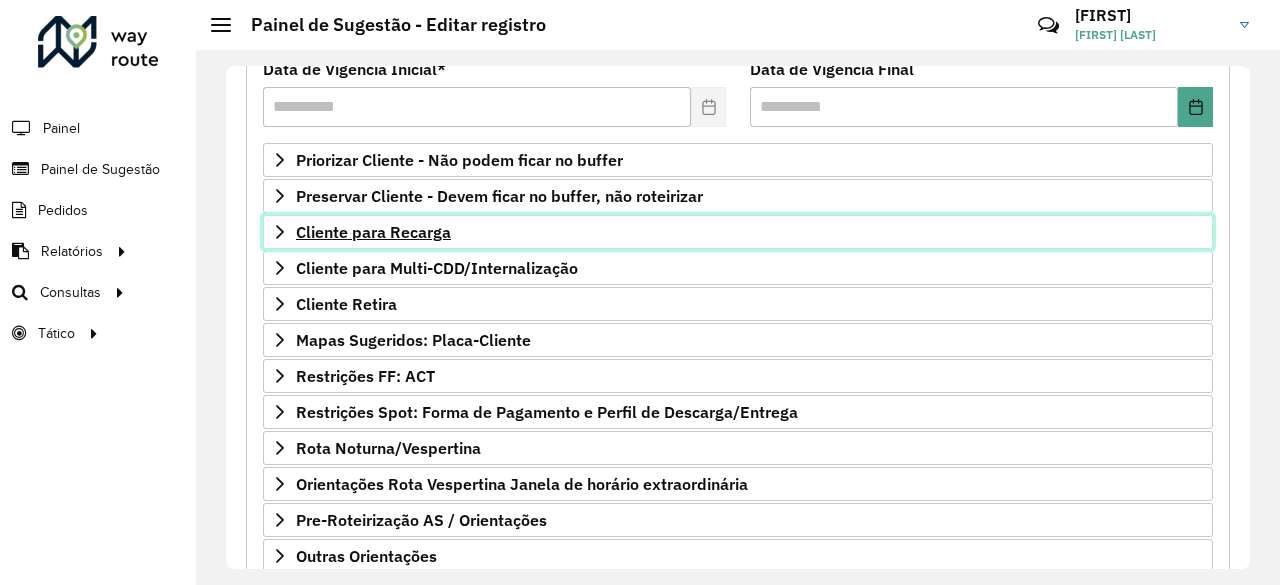 click on "Cliente para Recarga" at bounding box center (738, 232) 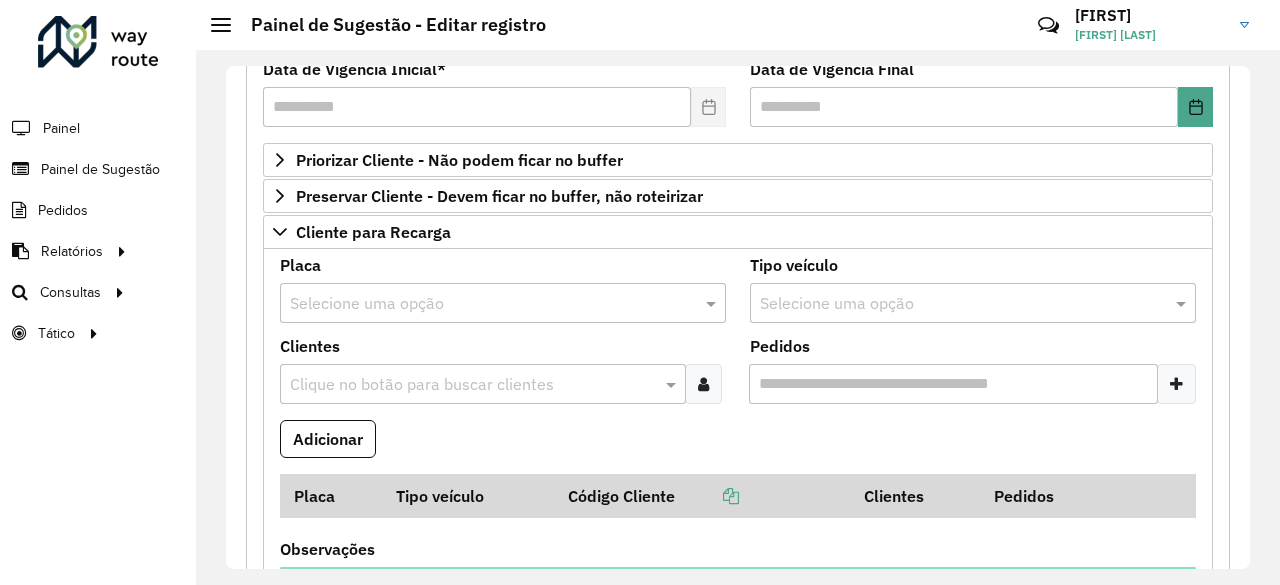 click on "Placa  Selecione uma opção" at bounding box center [503, 298] 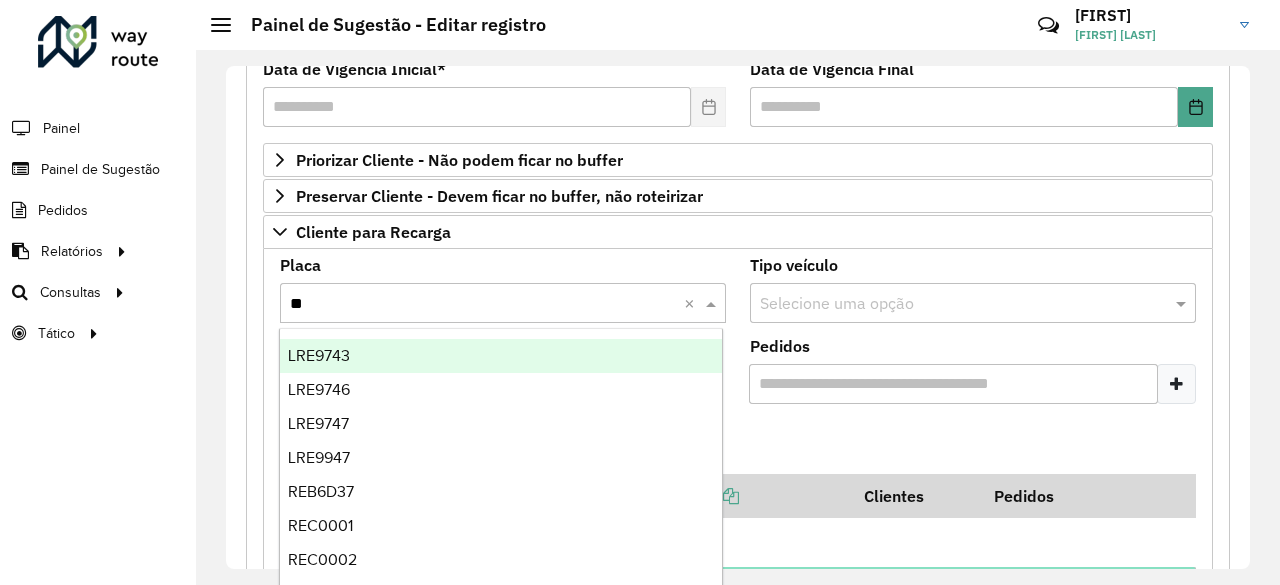 type on "***" 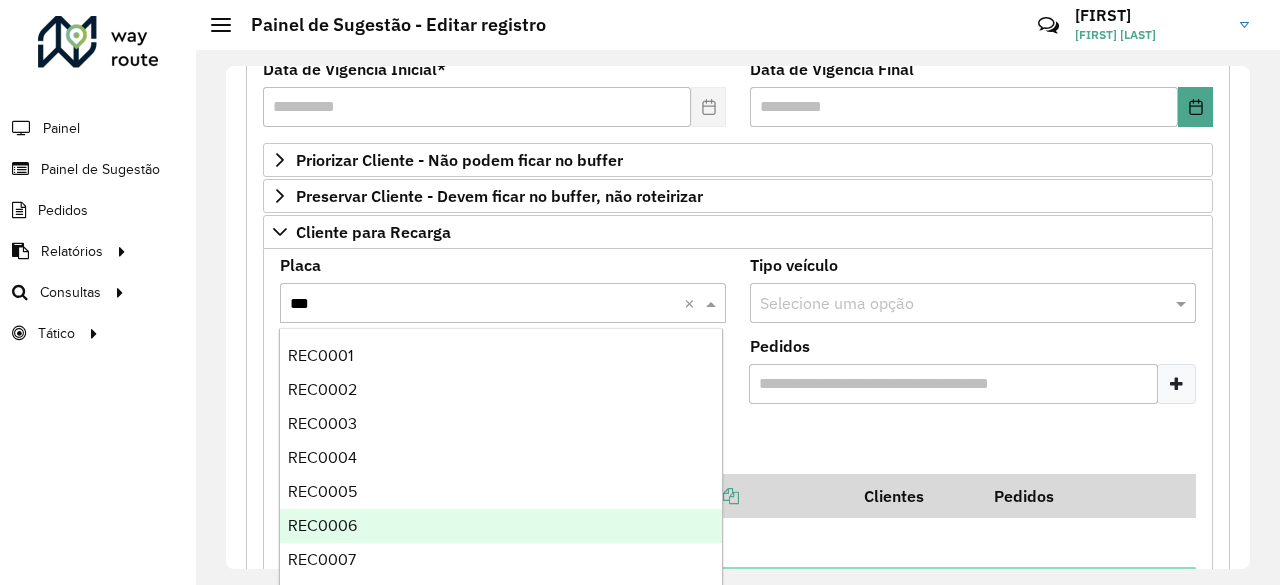 click on "REC0006" at bounding box center [501, 526] 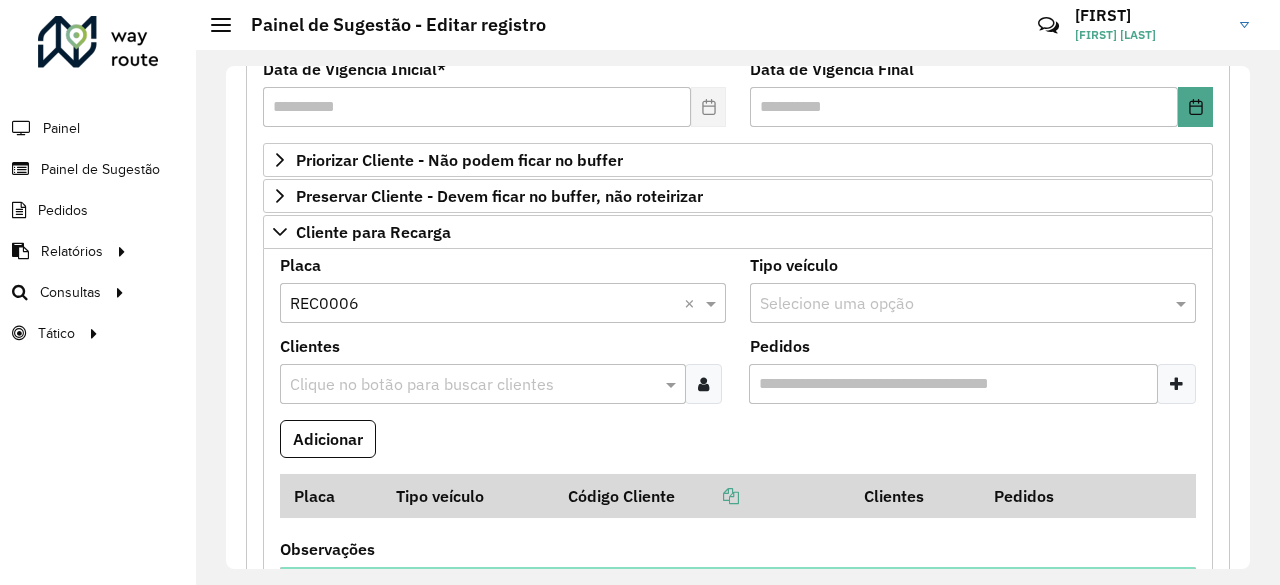 click at bounding box center [473, 385] 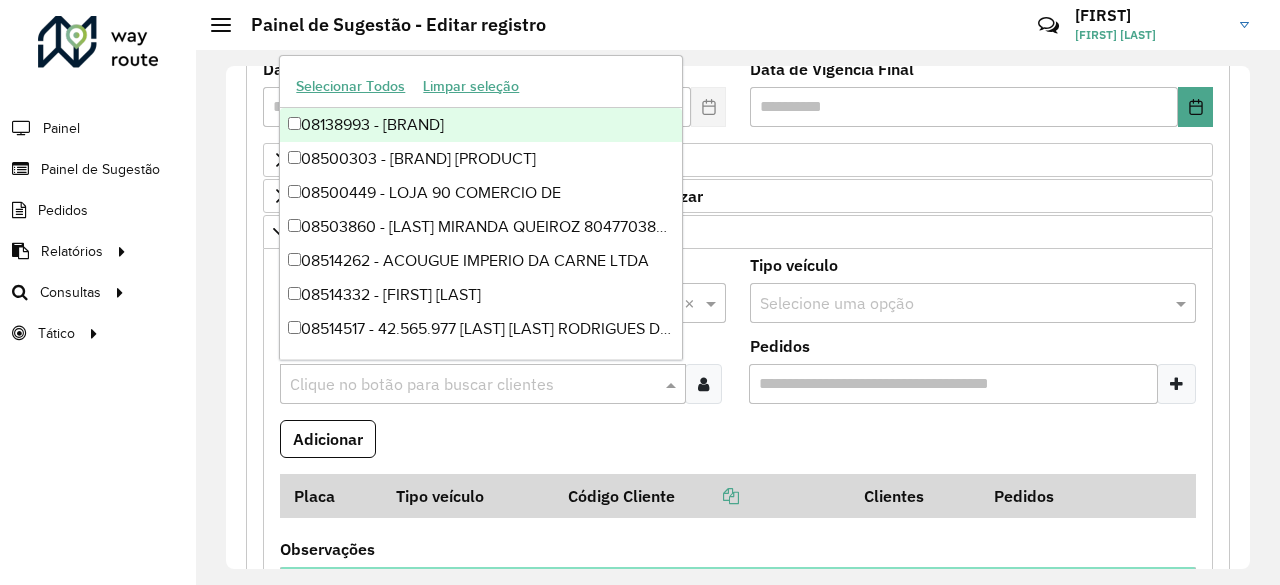 click at bounding box center (473, 385) 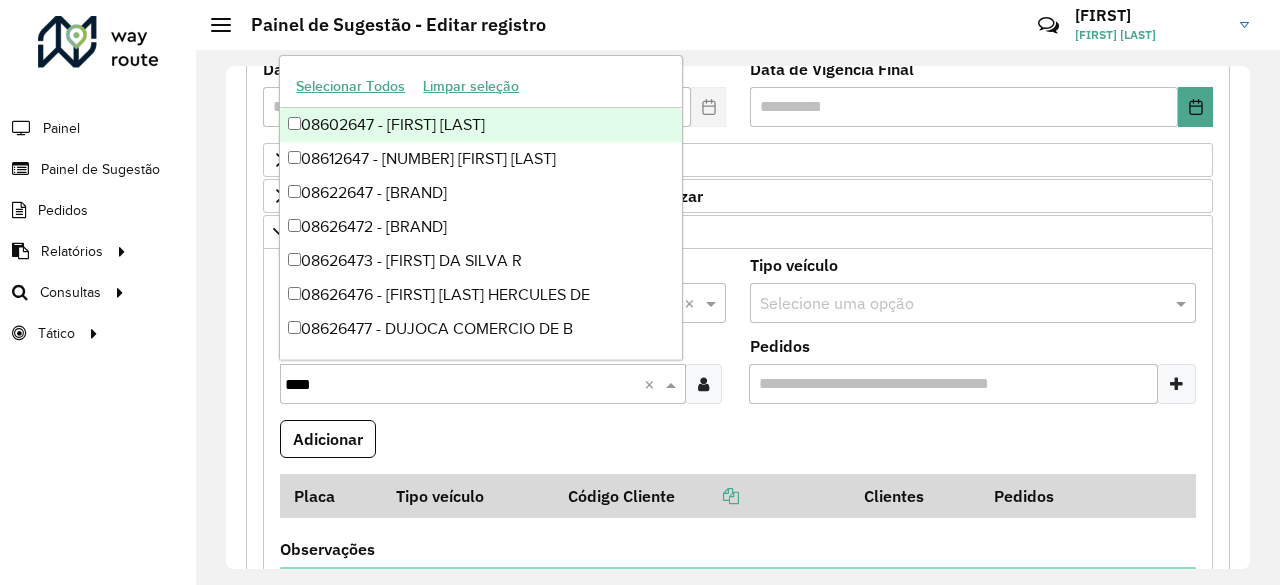 type 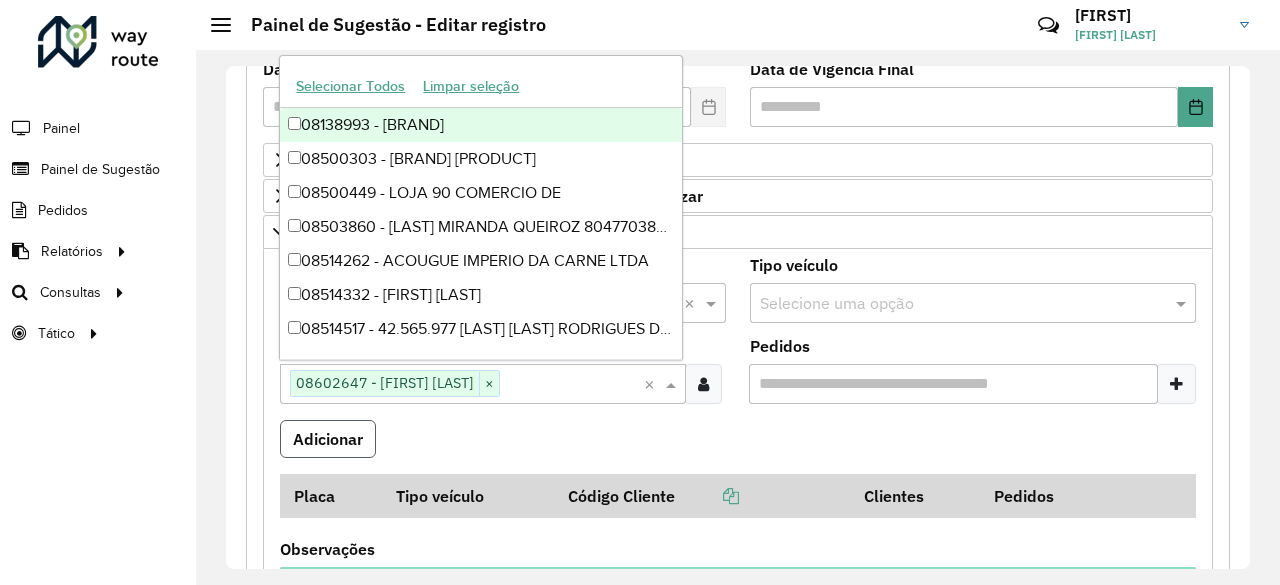 click on "Adicionar" at bounding box center (328, 439) 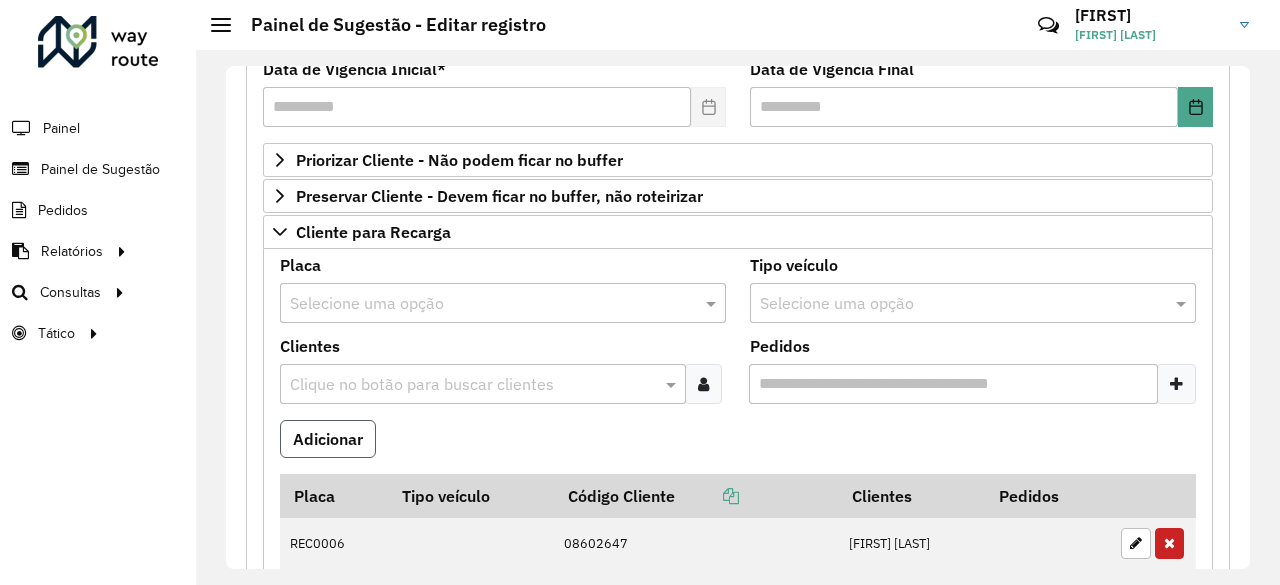 type 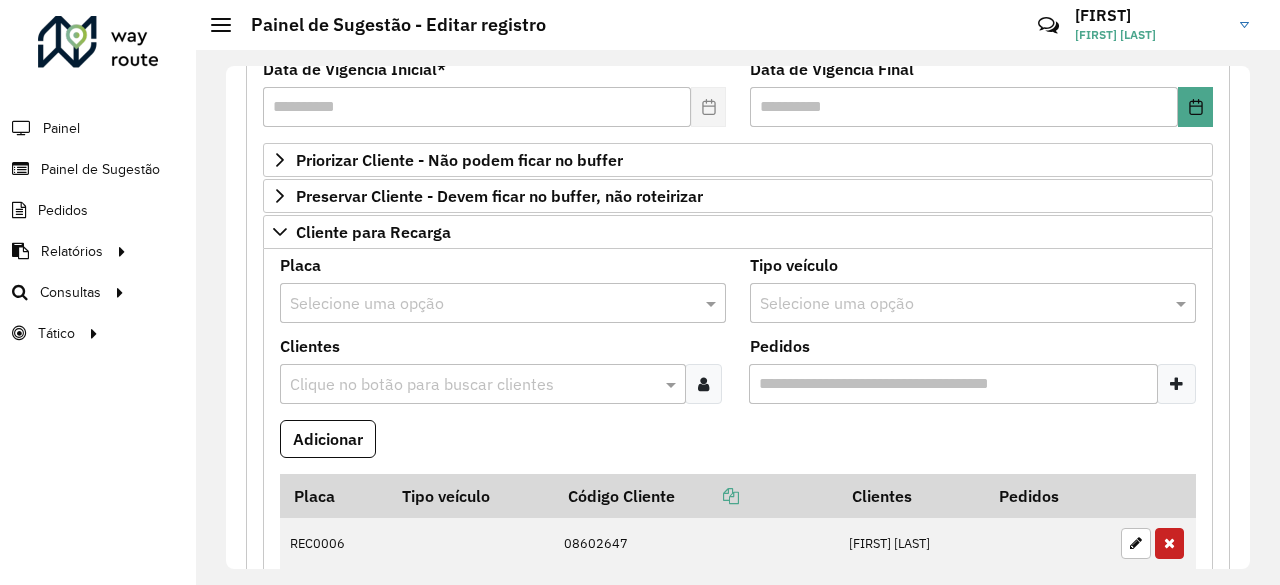 click at bounding box center (483, 304) 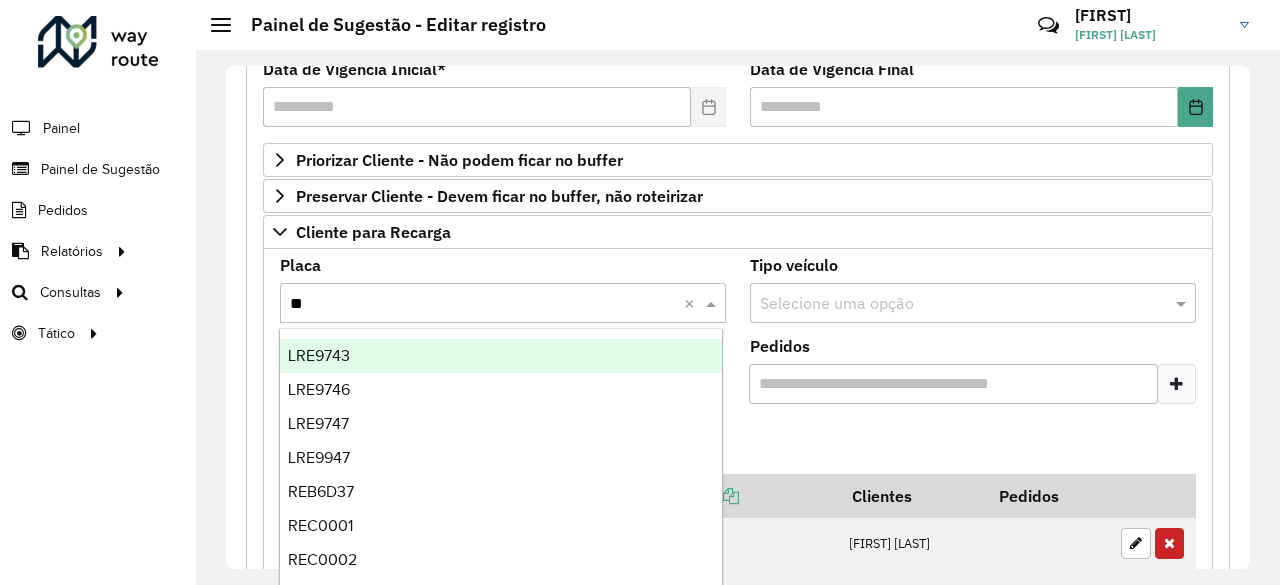 type on "***" 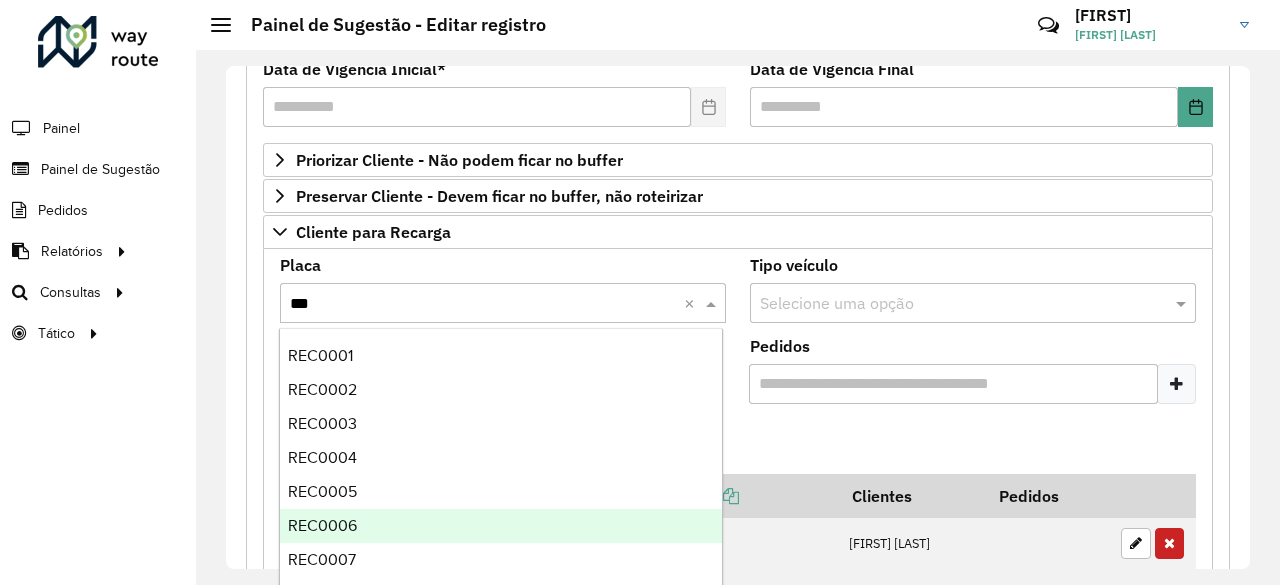 click on "REC0006" at bounding box center (501, 526) 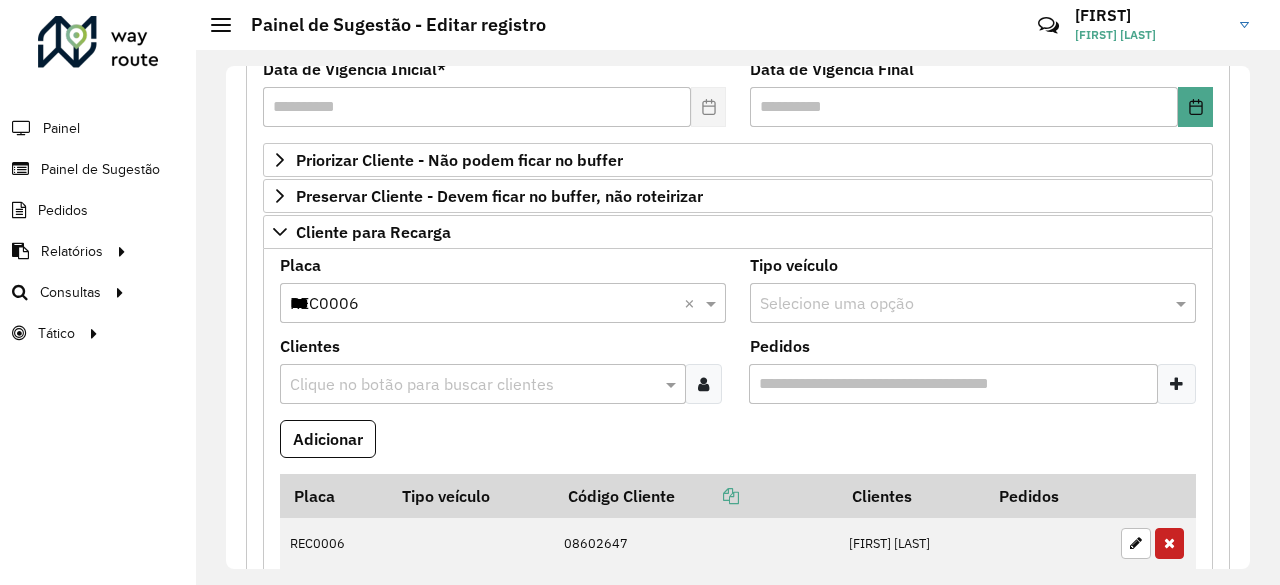 type 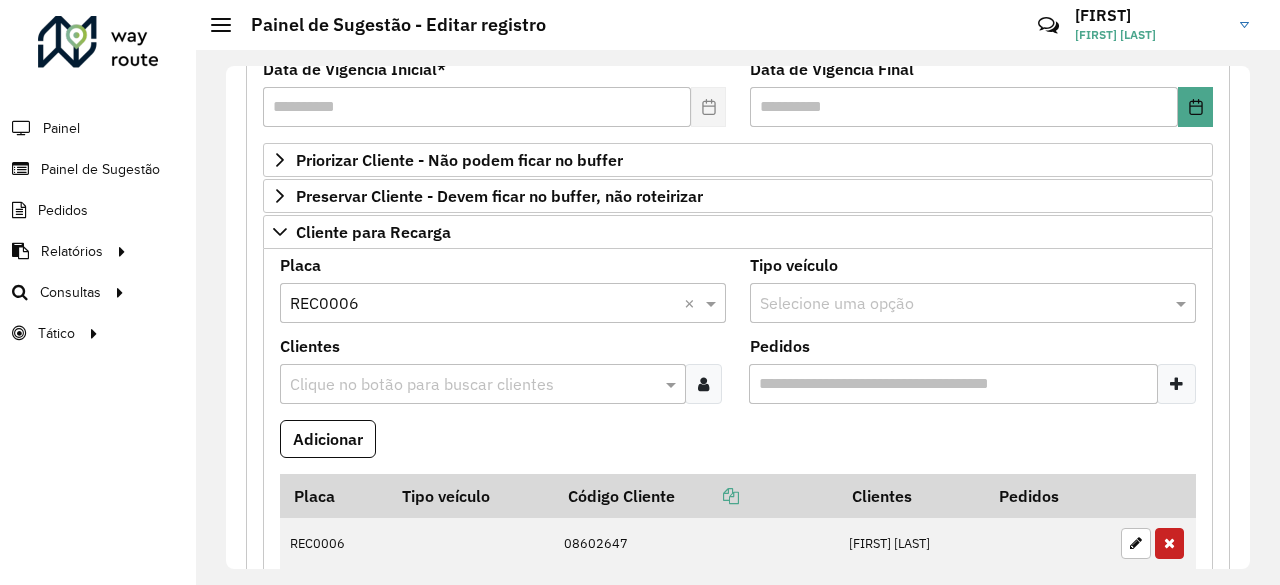 paste on "****" 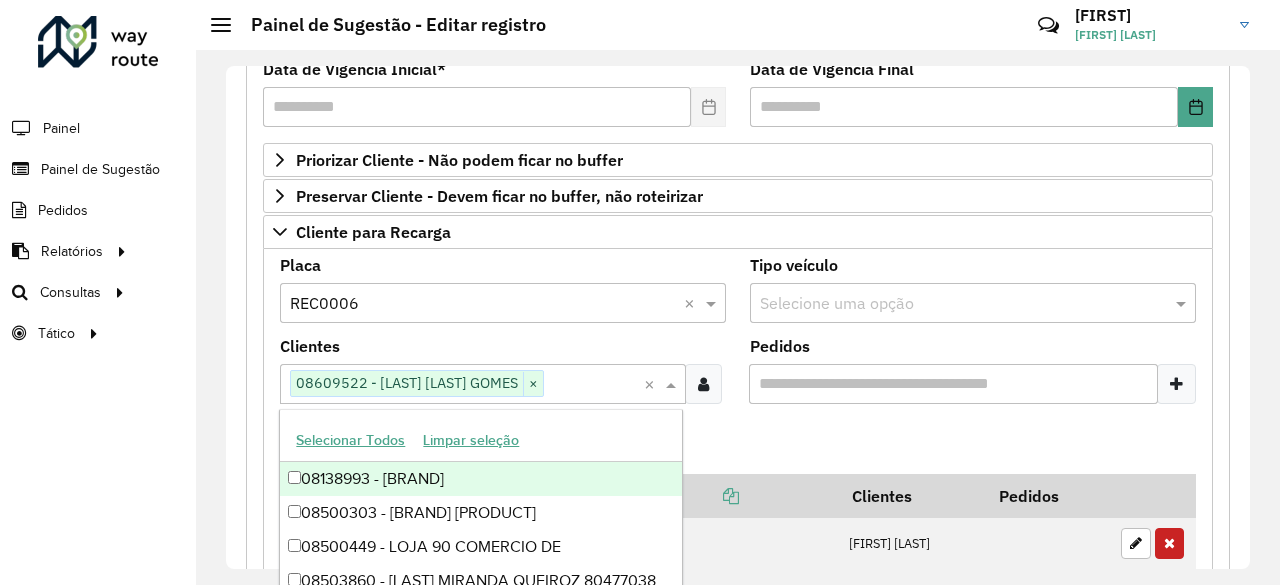 paste on "***" 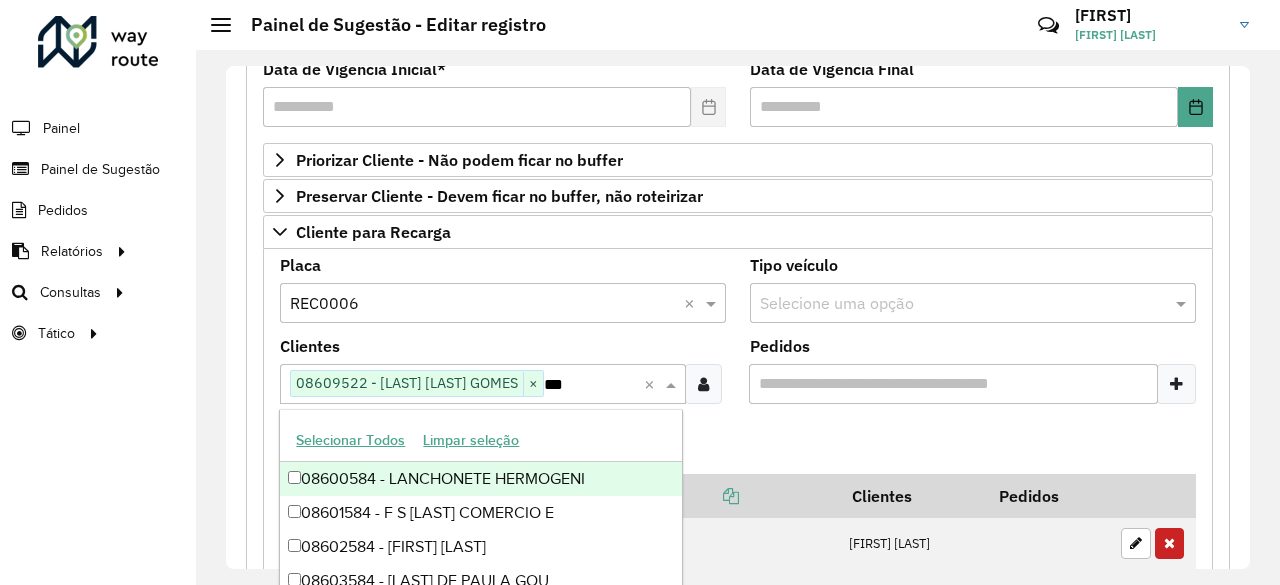 type 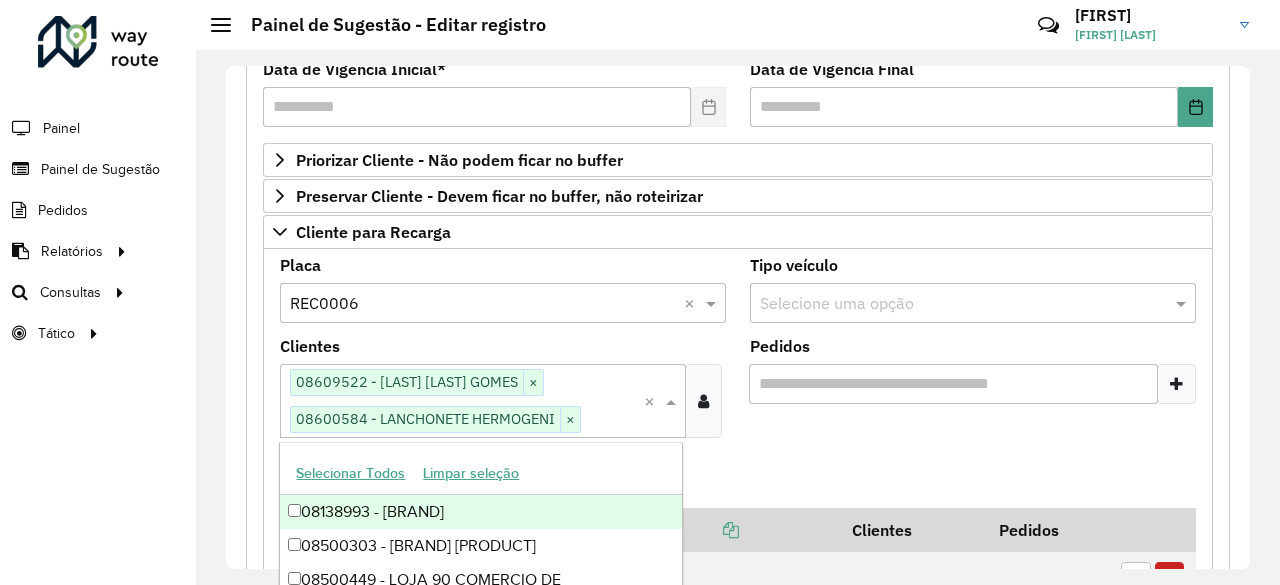 click on "Adicionar" at bounding box center (738, 481) 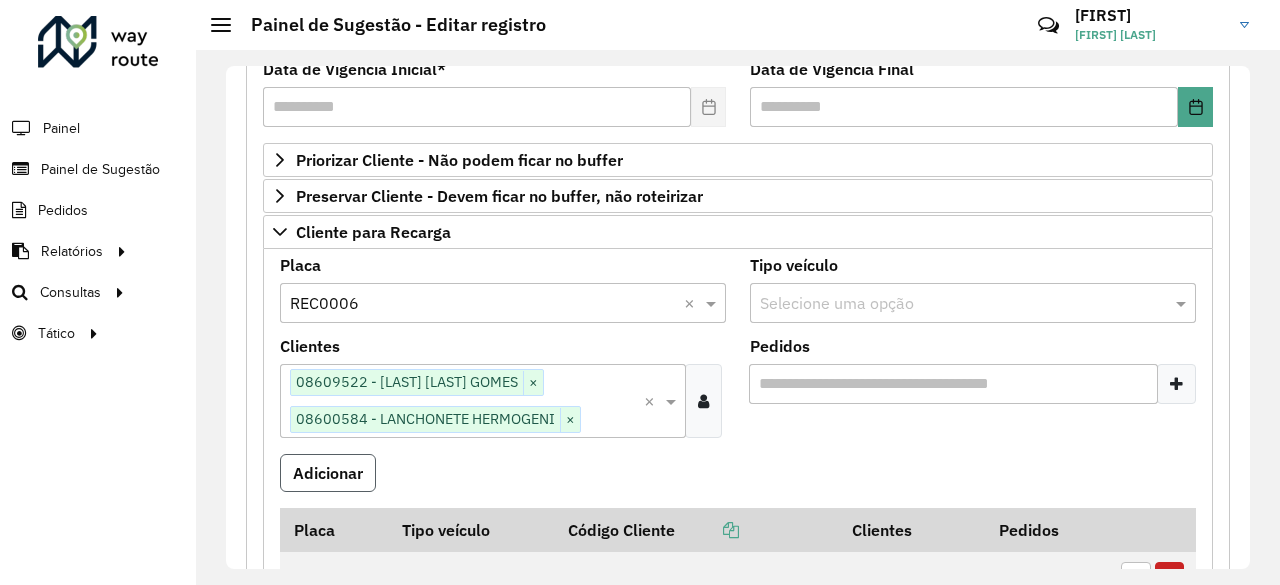 click on "Adicionar" at bounding box center [328, 473] 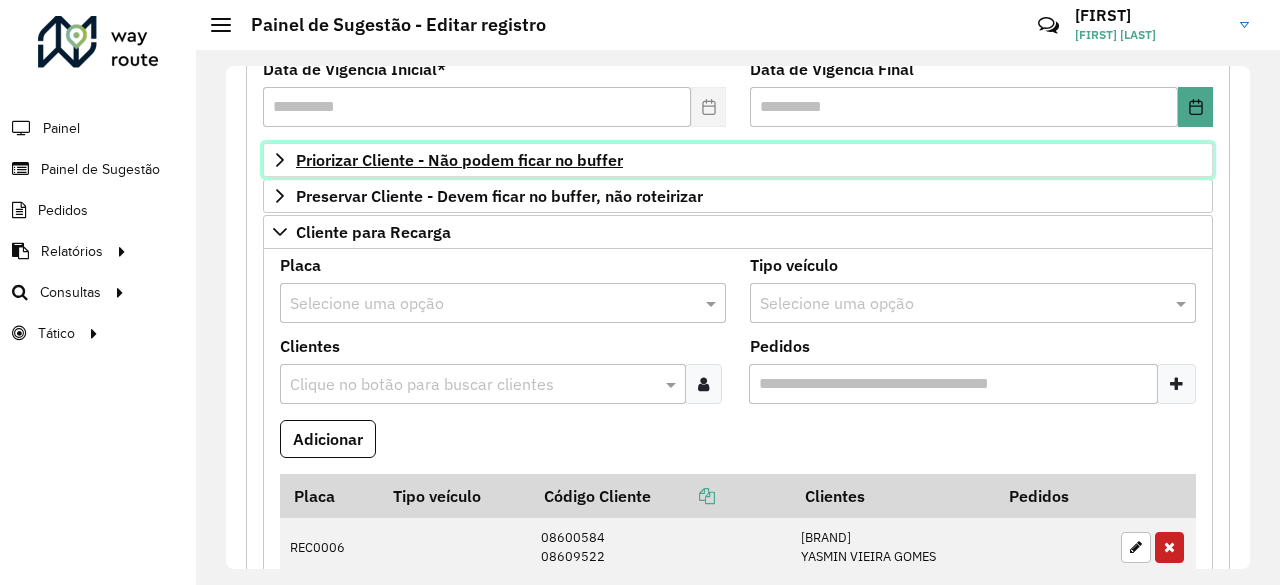 click on "Priorizar Cliente - Não podem ficar no buffer" at bounding box center (459, 160) 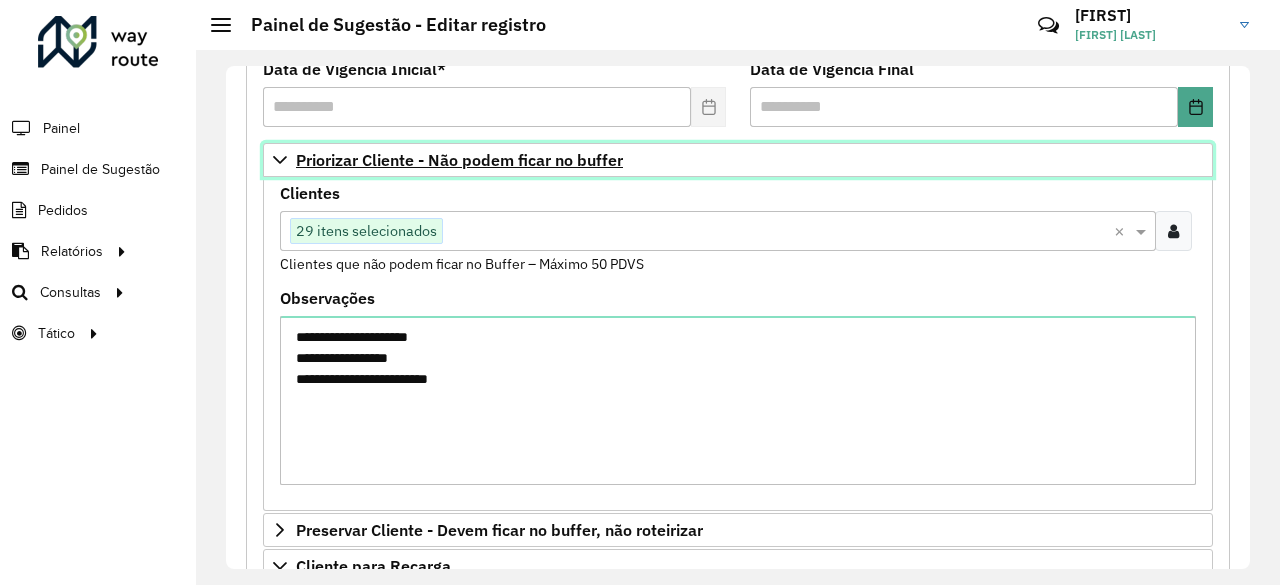 click on "Priorizar Cliente - Não podem ficar no buffer" at bounding box center (459, 160) 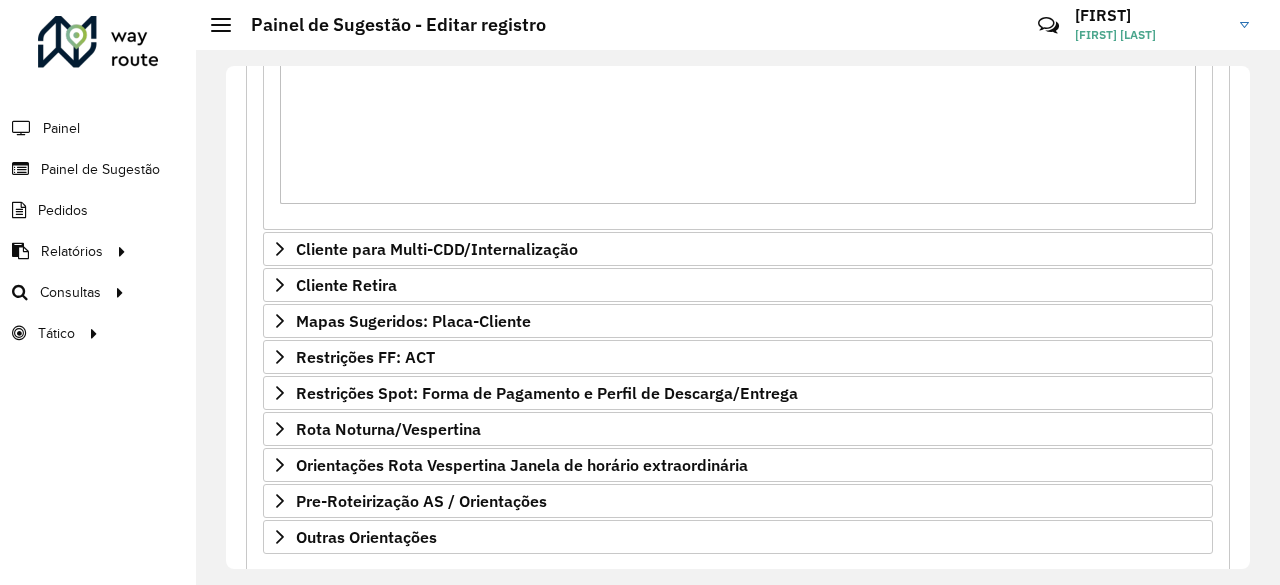 scroll, scrollTop: 1022, scrollLeft: 0, axis: vertical 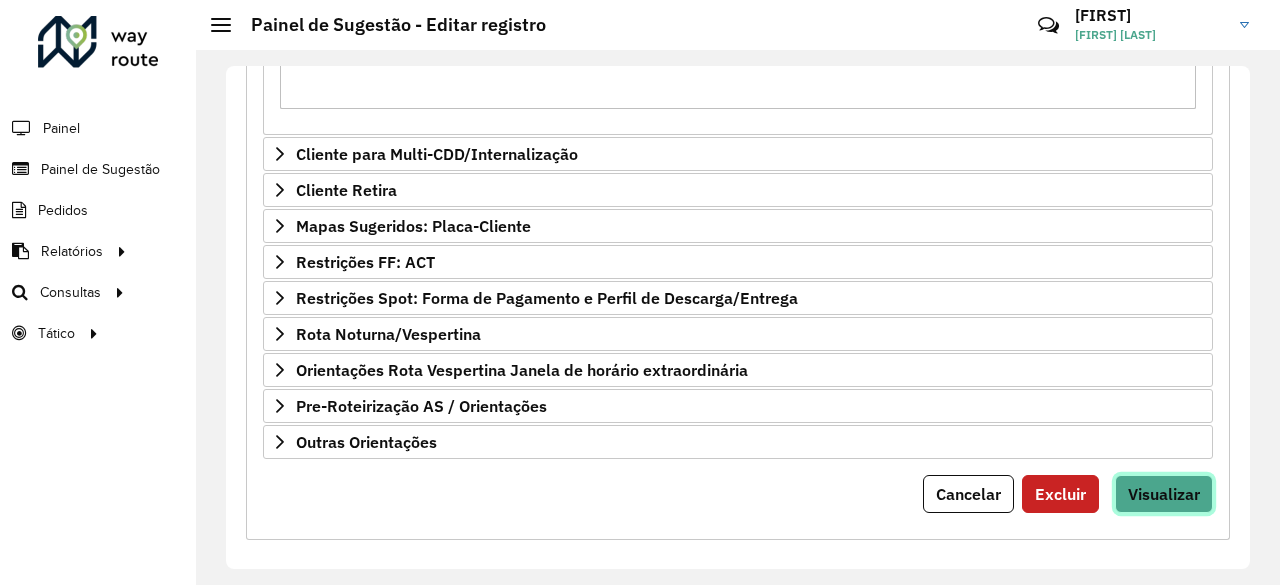 click on "Visualizar" at bounding box center [1164, 494] 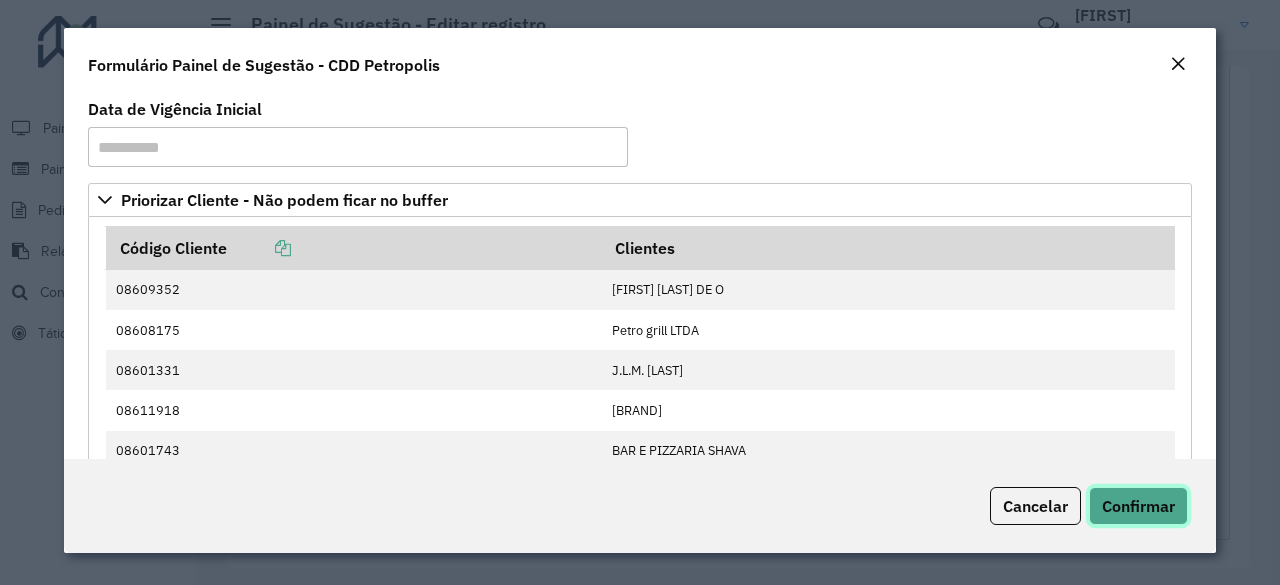 click on "Confirmar" 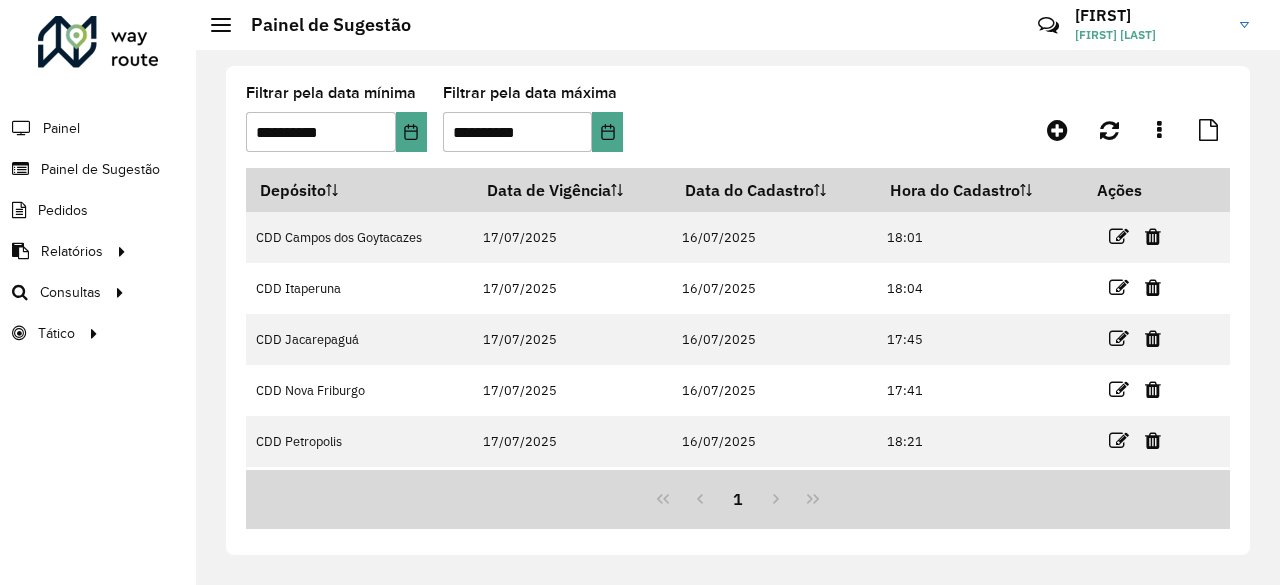 click at bounding box center [1119, 441] 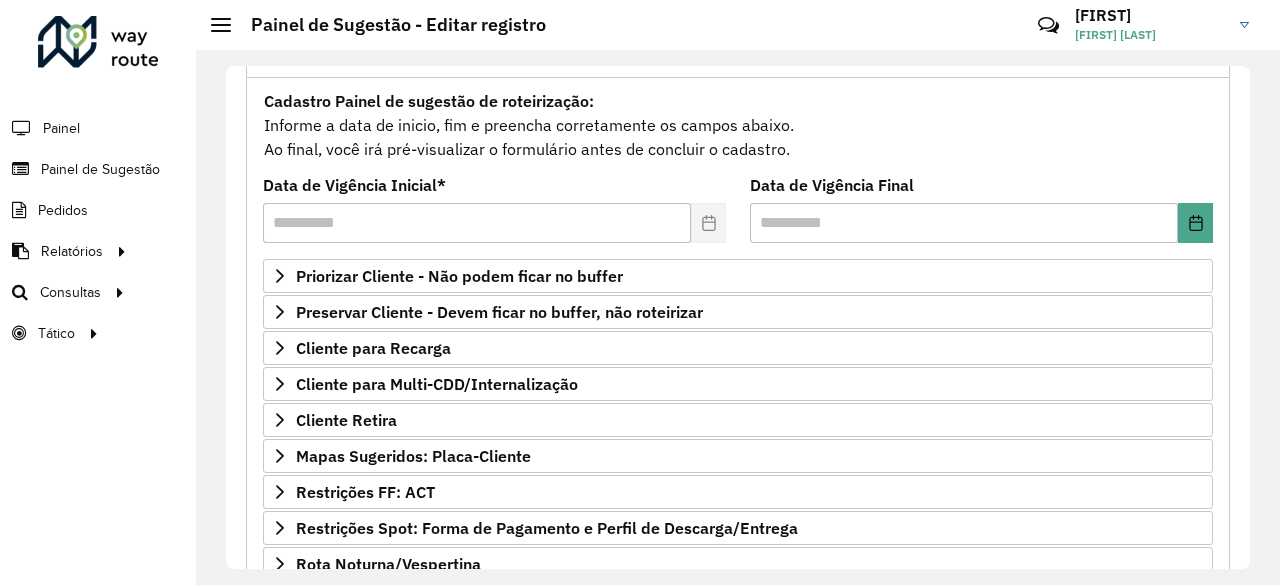scroll, scrollTop: 176, scrollLeft: 0, axis: vertical 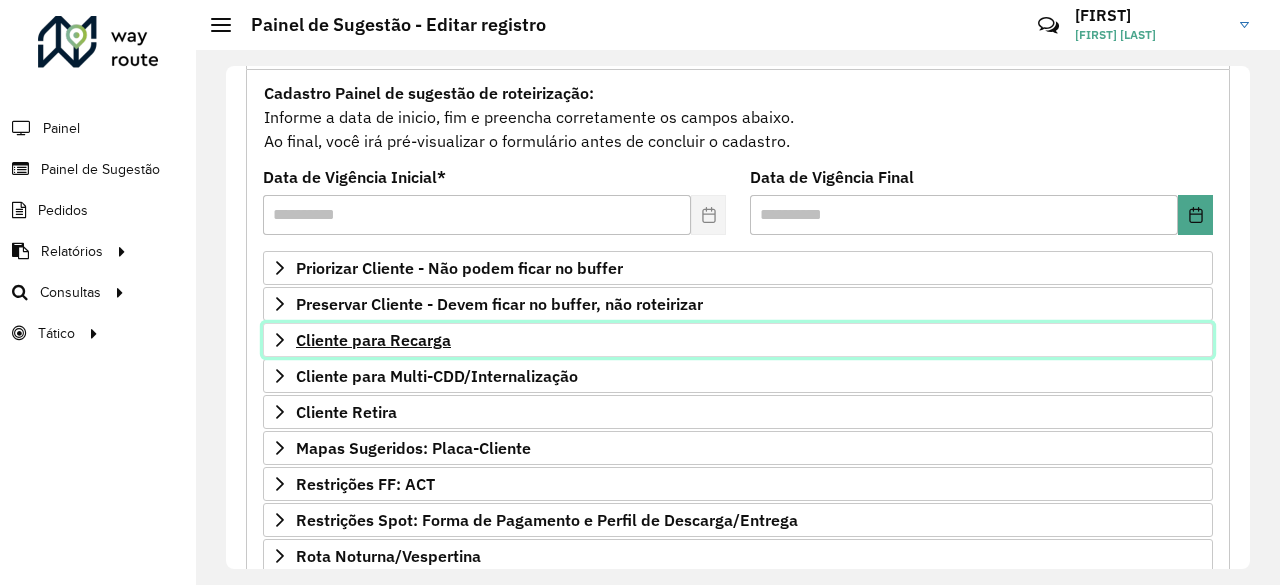 click on "Cliente para Recarga" at bounding box center [738, 340] 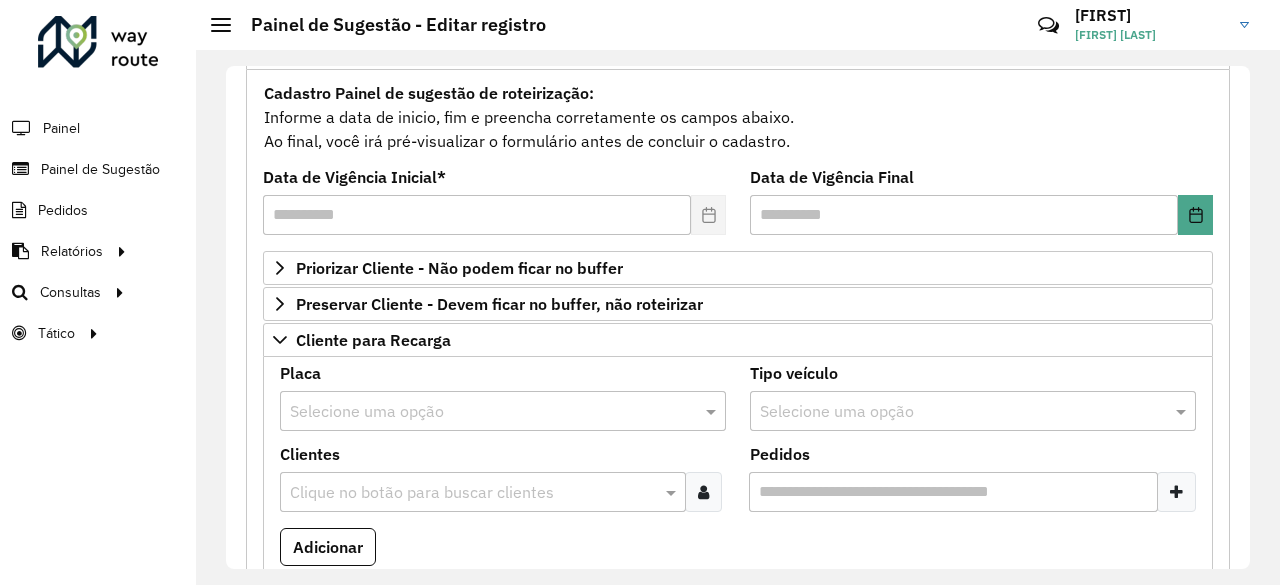 drag, startPoint x: 1243, startPoint y: 201, endPoint x: 1249, endPoint y: 227, distance: 26.683329 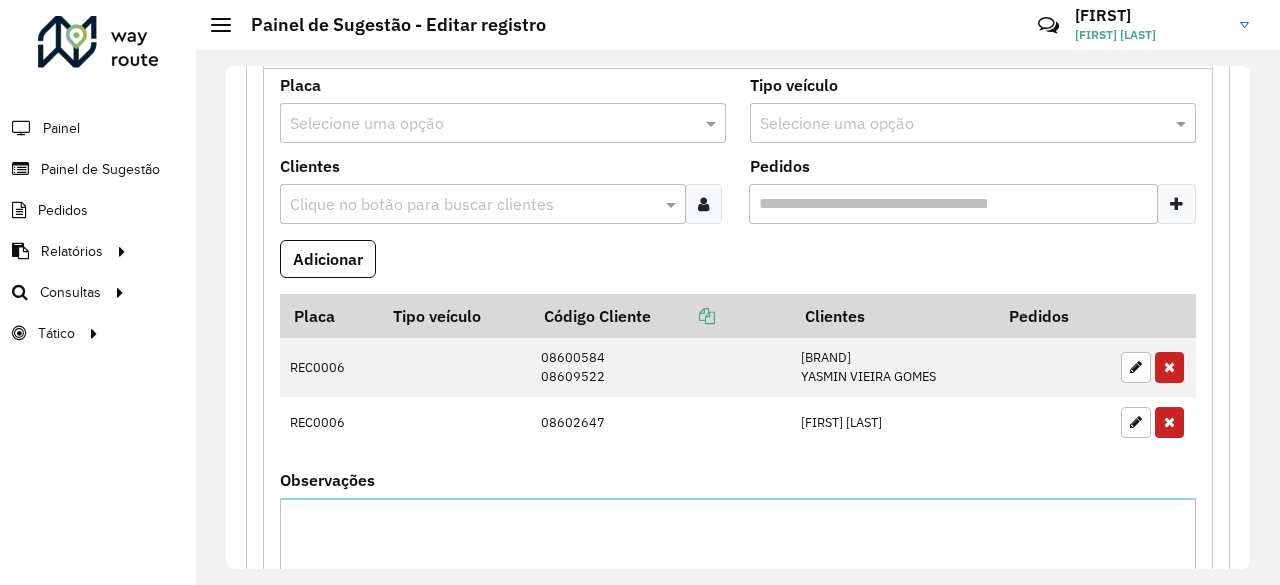 scroll, scrollTop: 468, scrollLeft: 0, axis: vertical 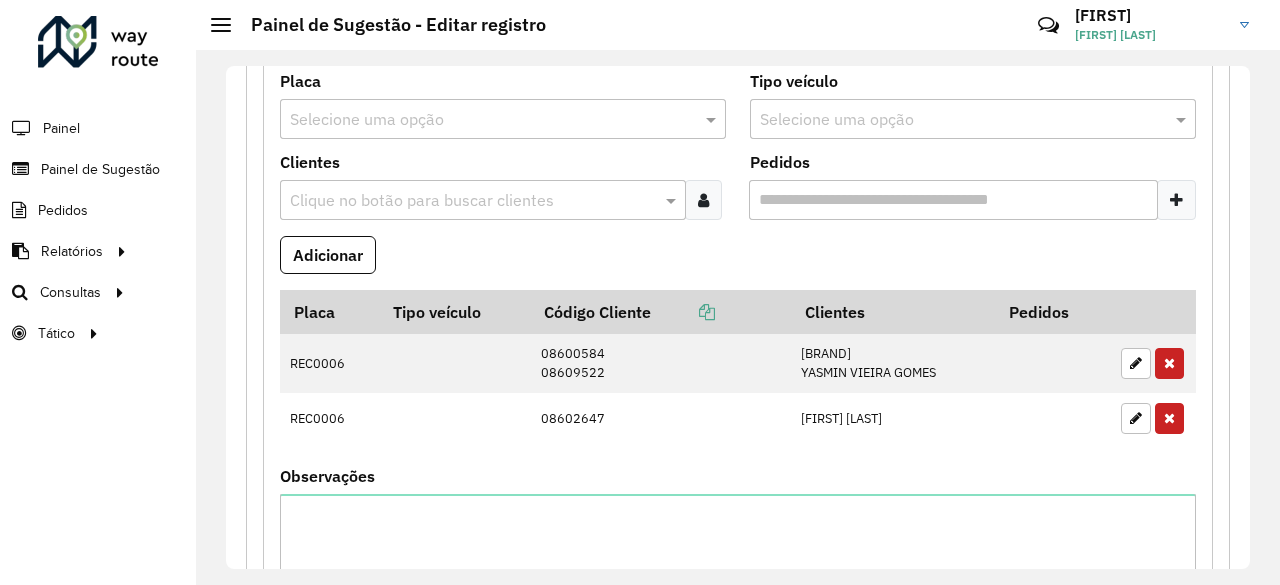 click at bounding box center (483, 120) 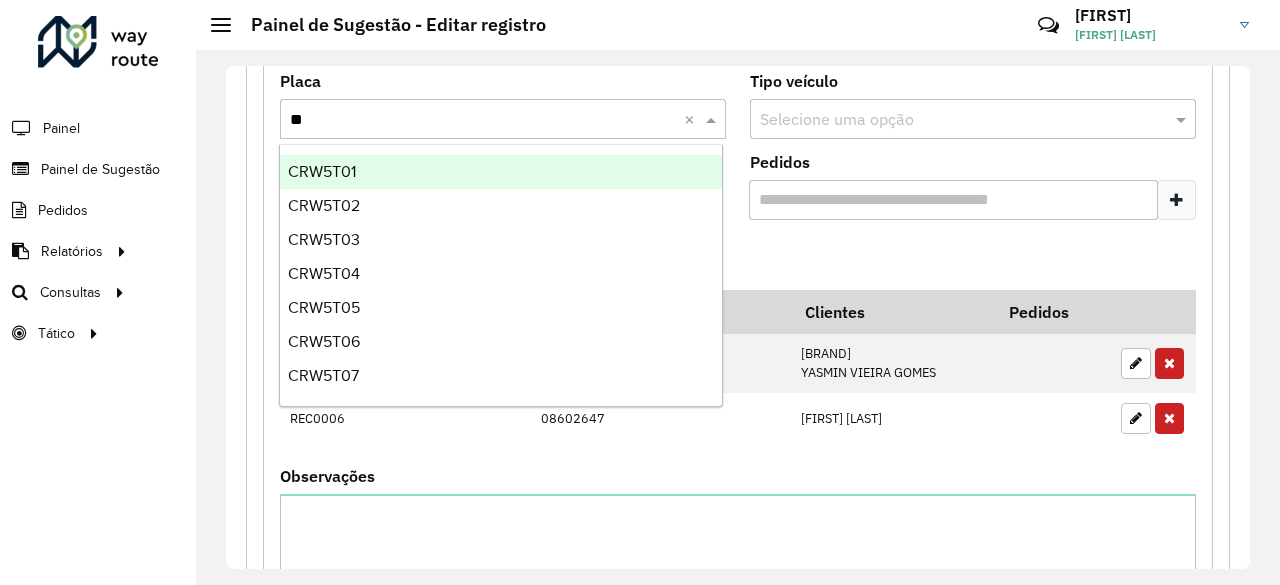 type on "***" 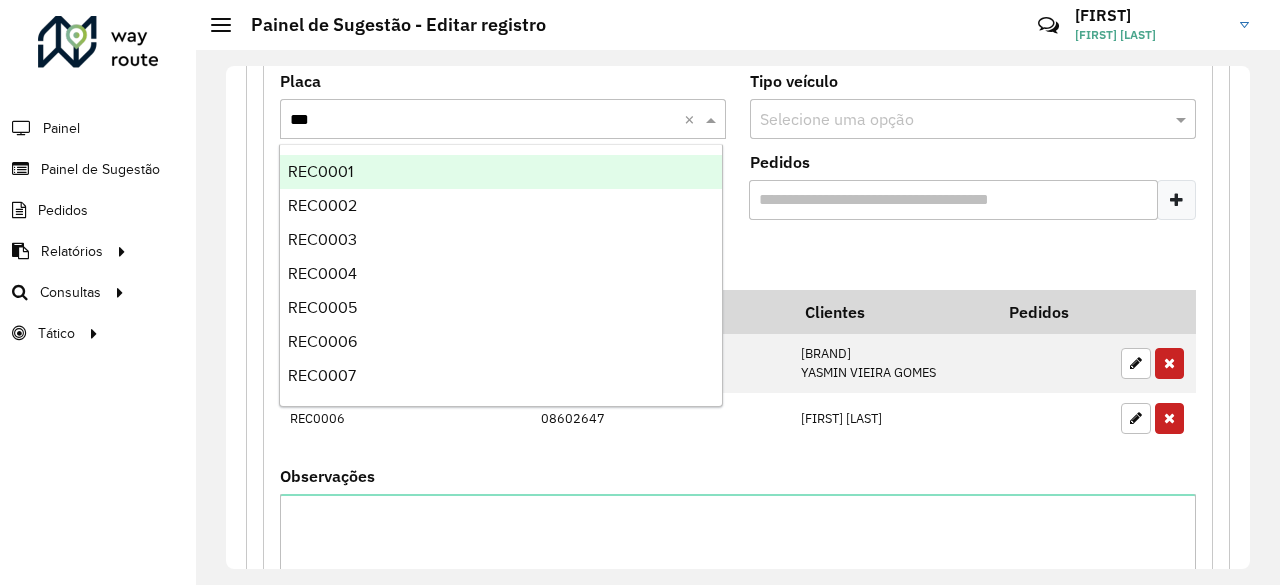 click on "REC0001" at bounding box center [501, 172] 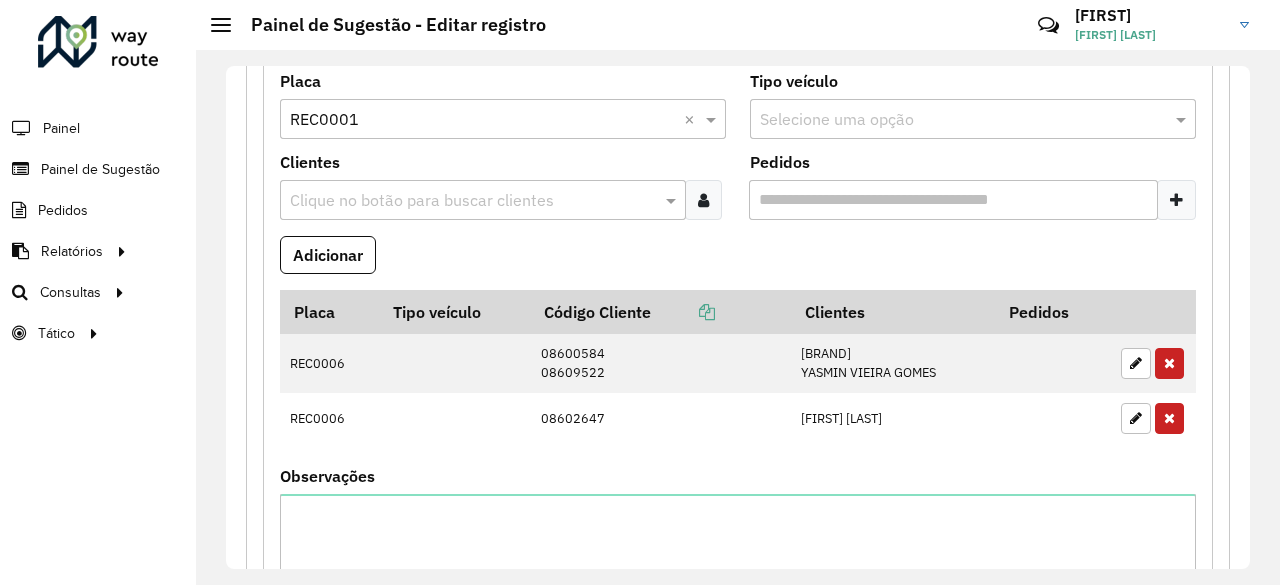 click on "Clique no botão para buscar clientes" at bounding box center (483, 200) 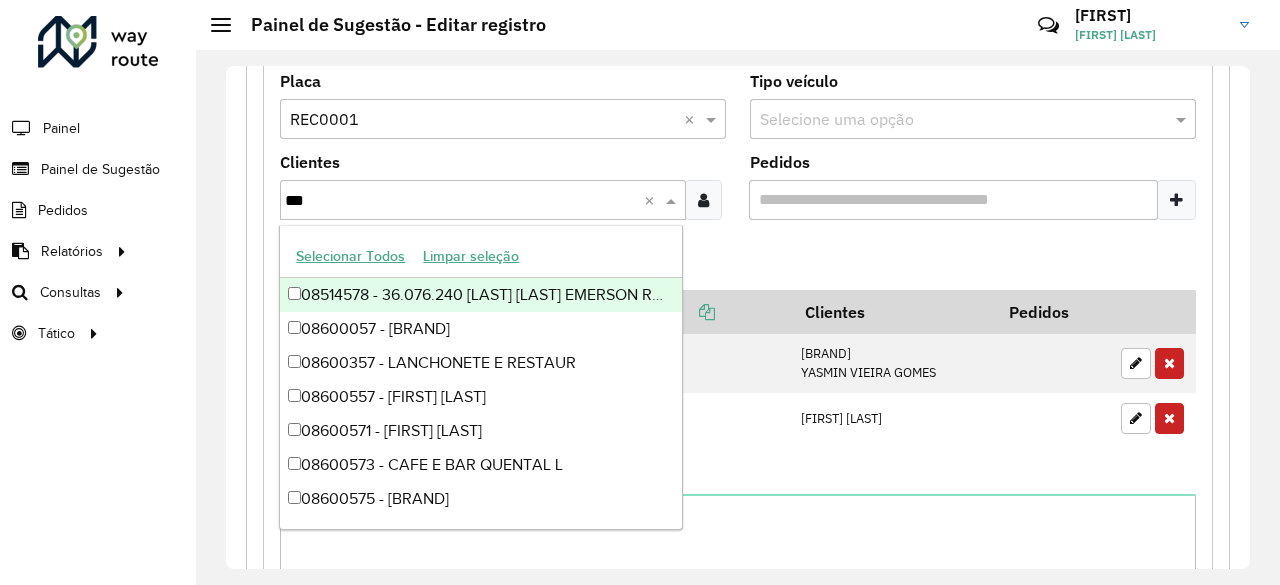 type on "****" 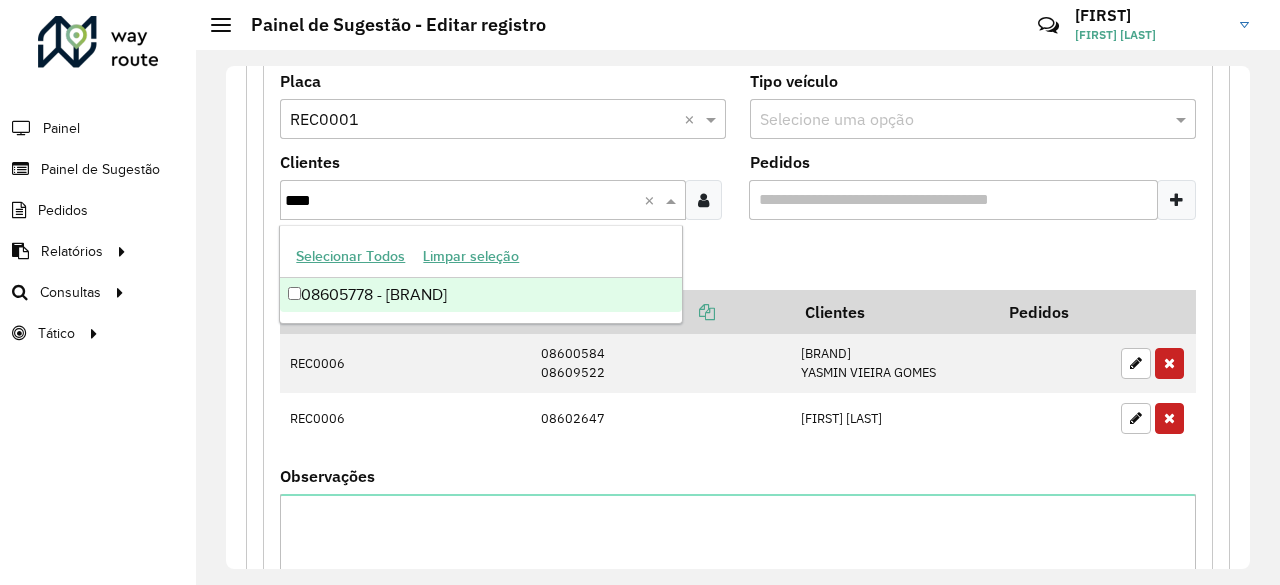 type 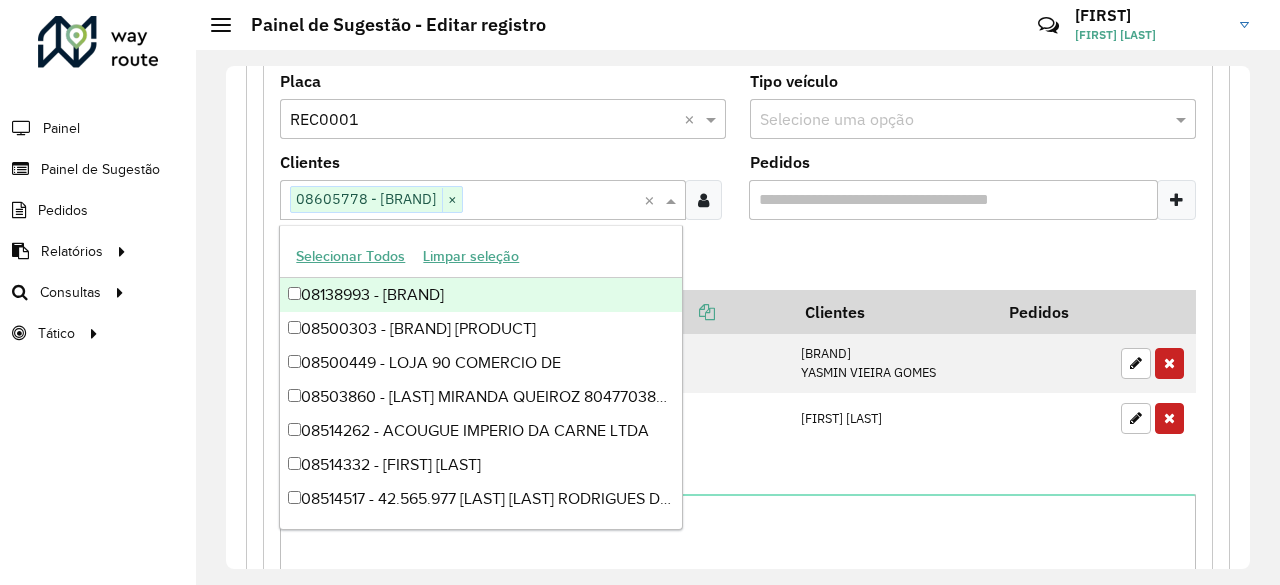 click on "Adicionar" at bounding box center (738, 263) 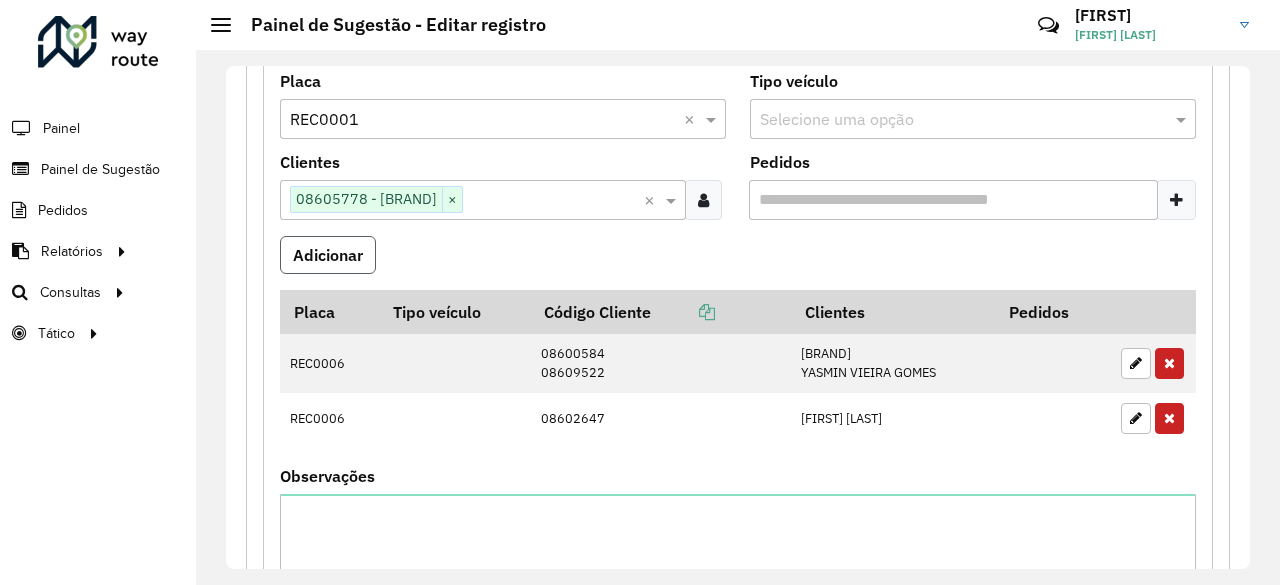 click on "Adicionar" at bounding box center (328, 255) 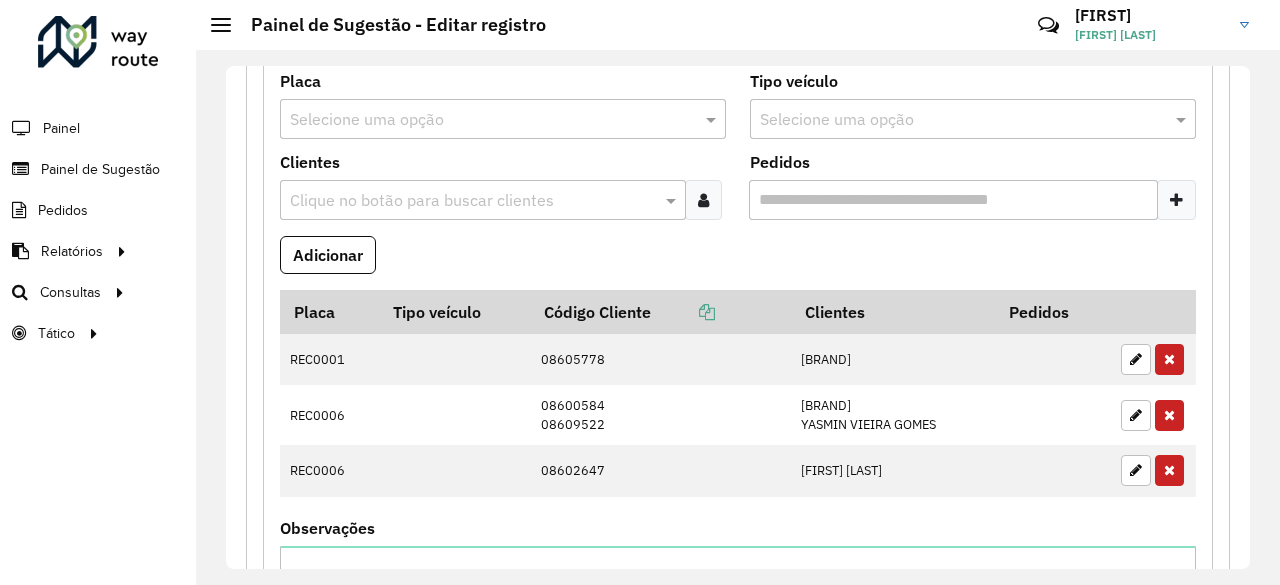 scroll, scrollTop: 1073, scrollLeft: 0, axis: vertical 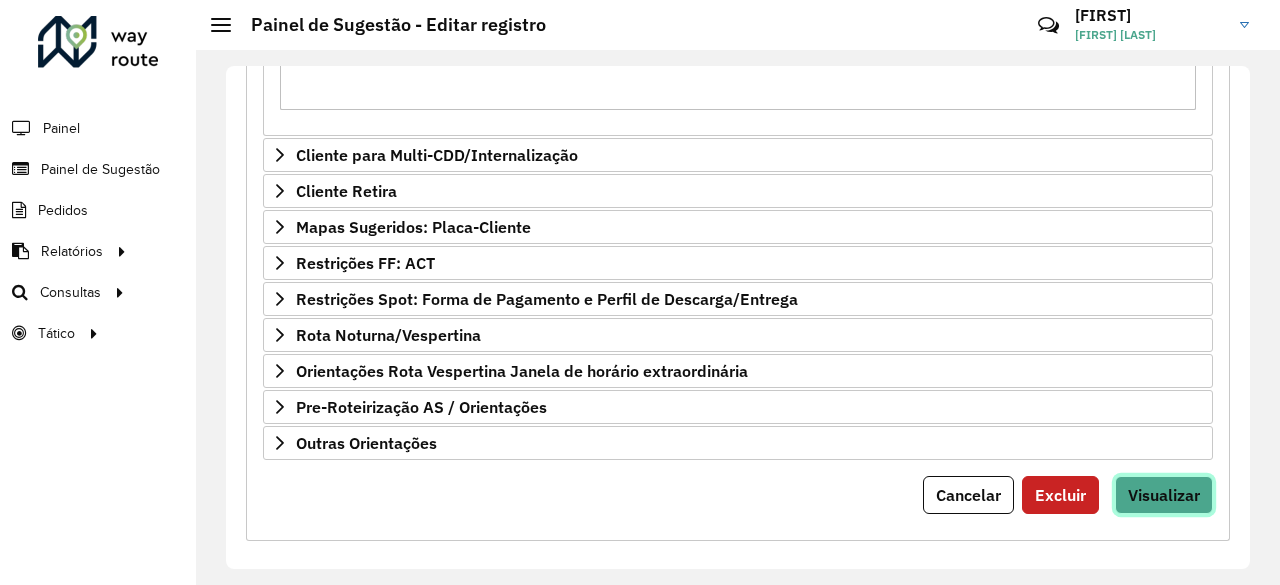 click on "Visualizar" at bounding box center (1164, 495) 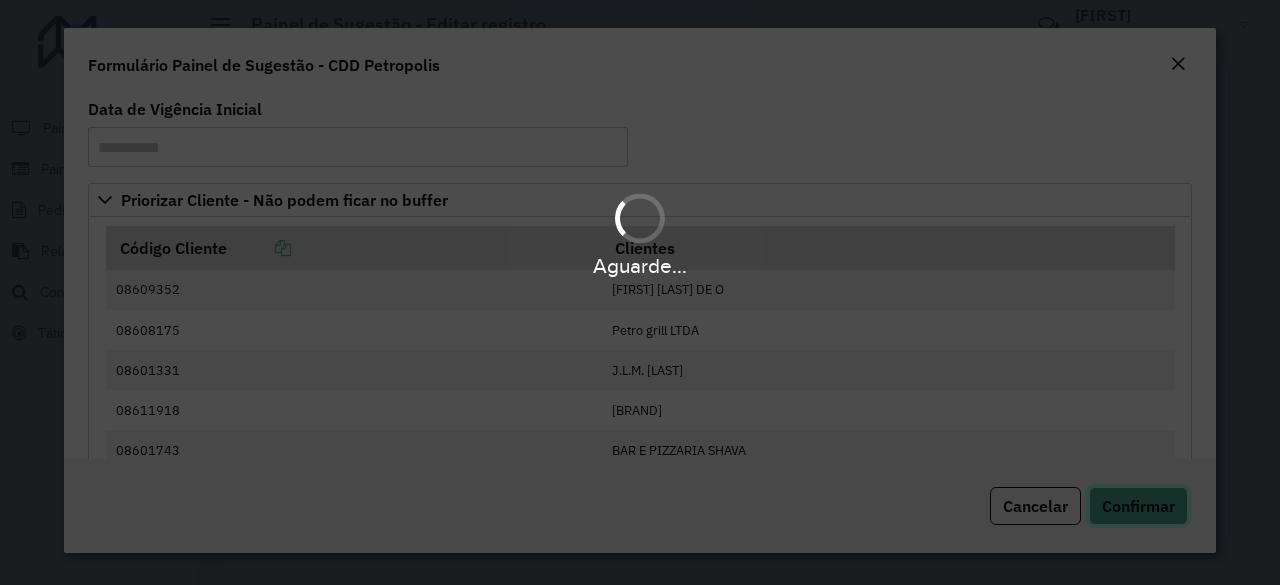 click on "Confirmar" 